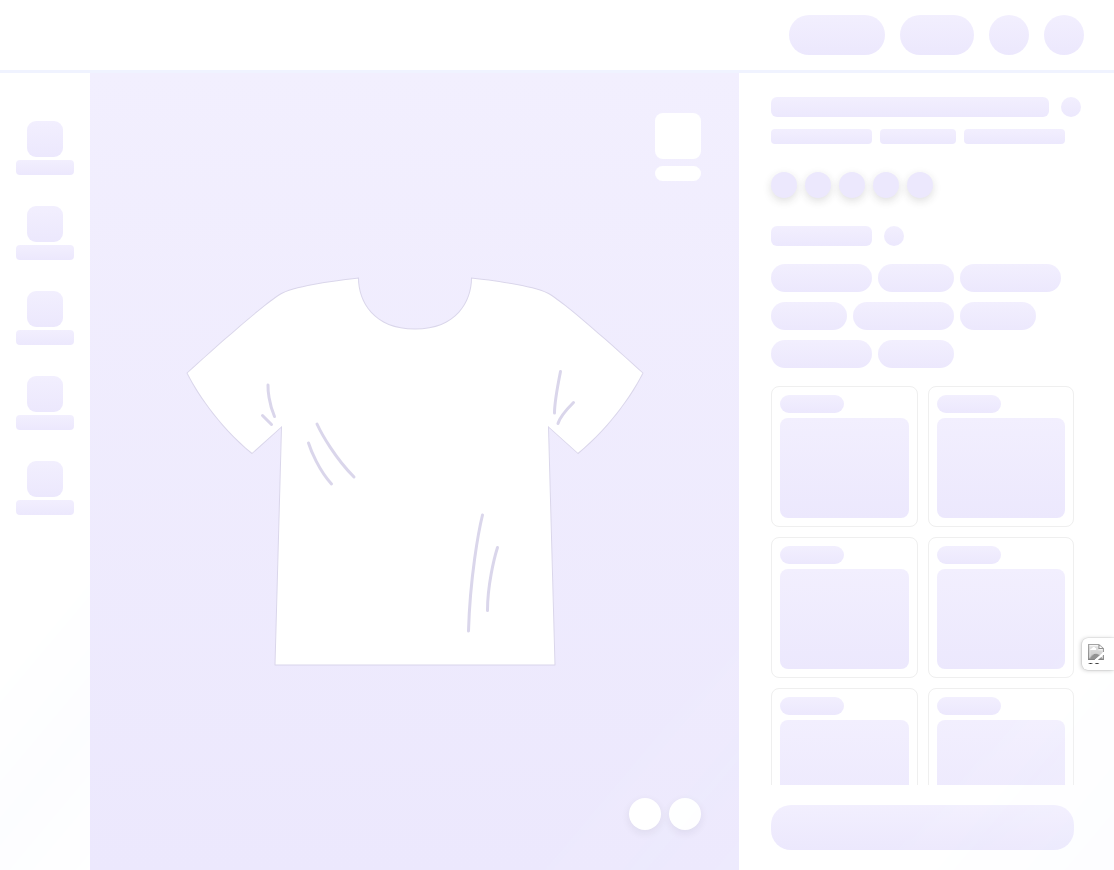 scroll, scrollTop: 0, scrollLeft: 0, axis: both 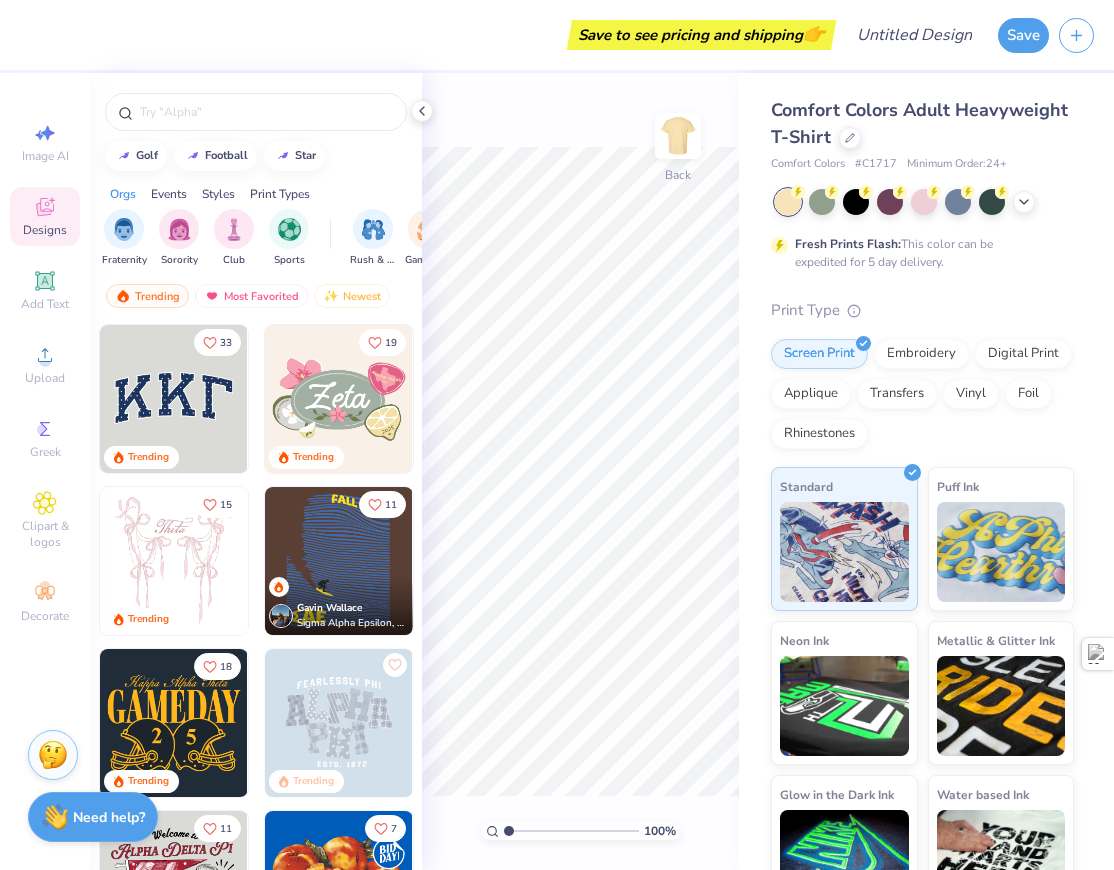 click on "Save to see pricing and shipping  👉" at bounding box center [430, 35] 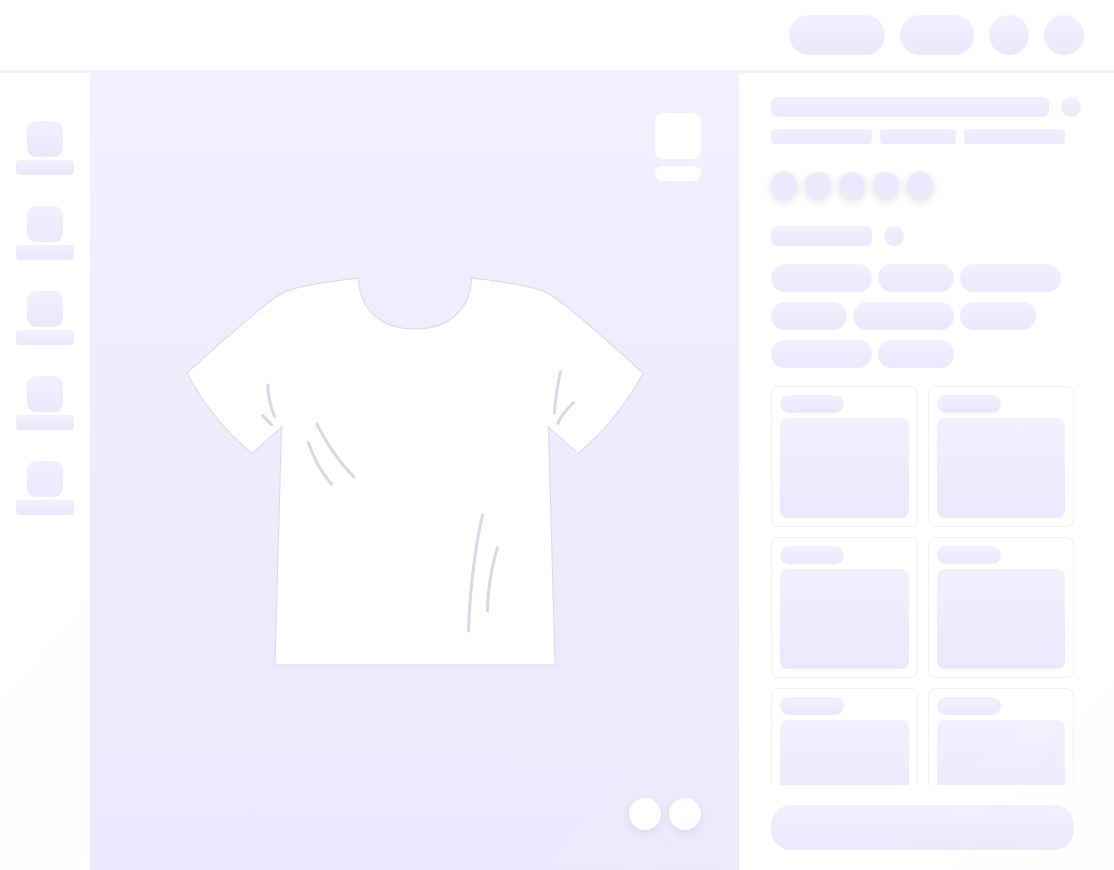 scroll, scrollTop: 0, scrollLeft: 0, axis: both 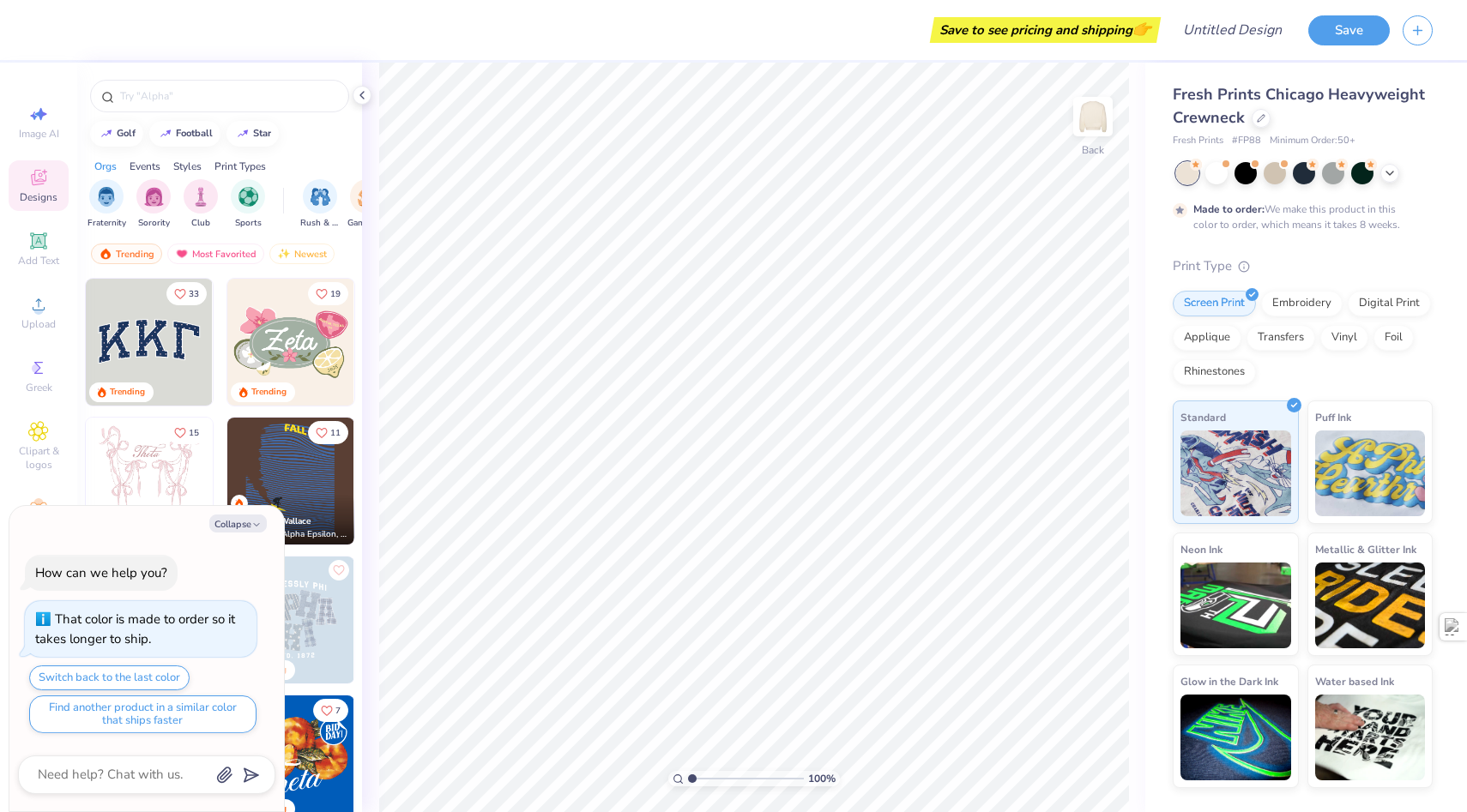 click at bounding box center (149, 481) 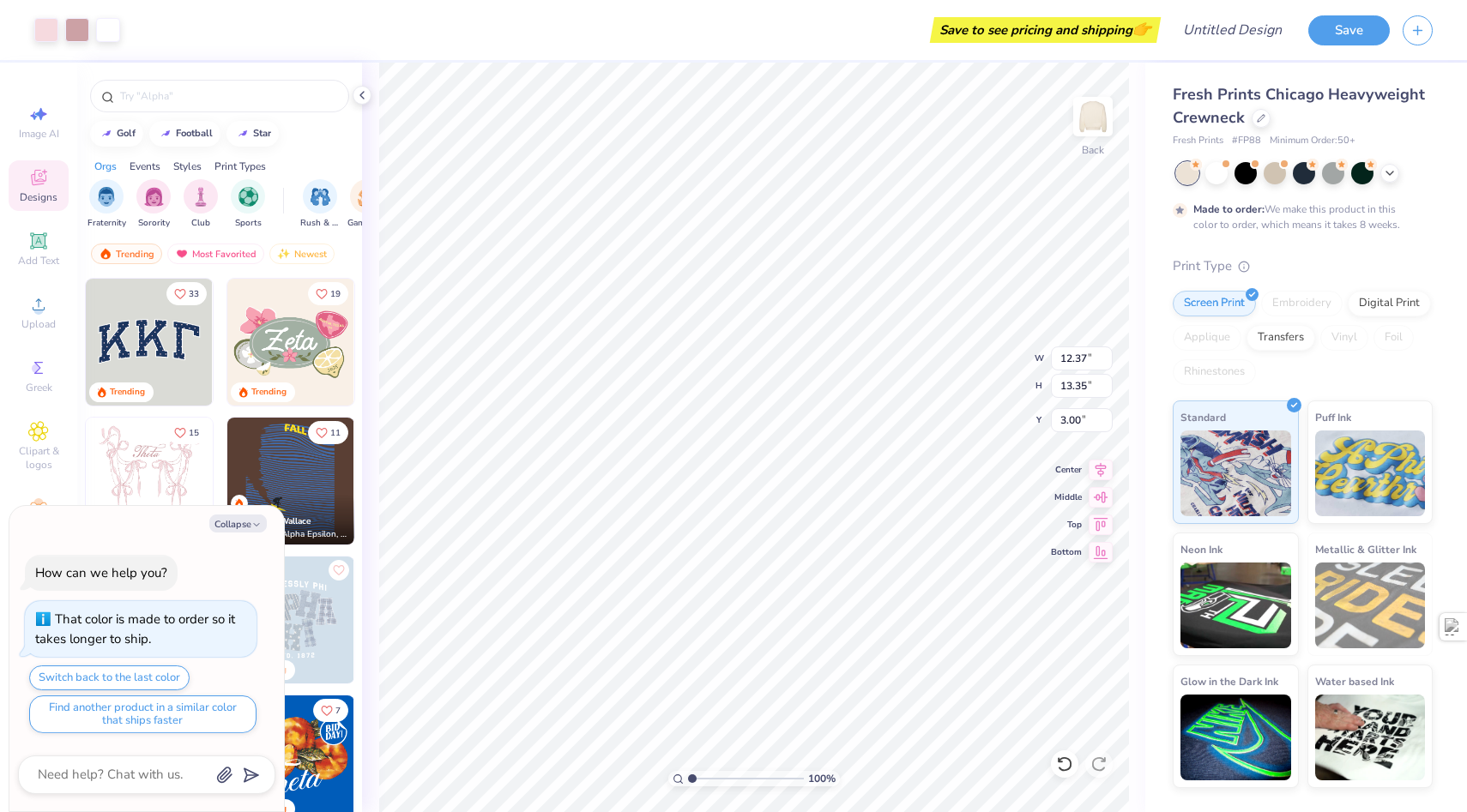click at bounding box center (734, 406) 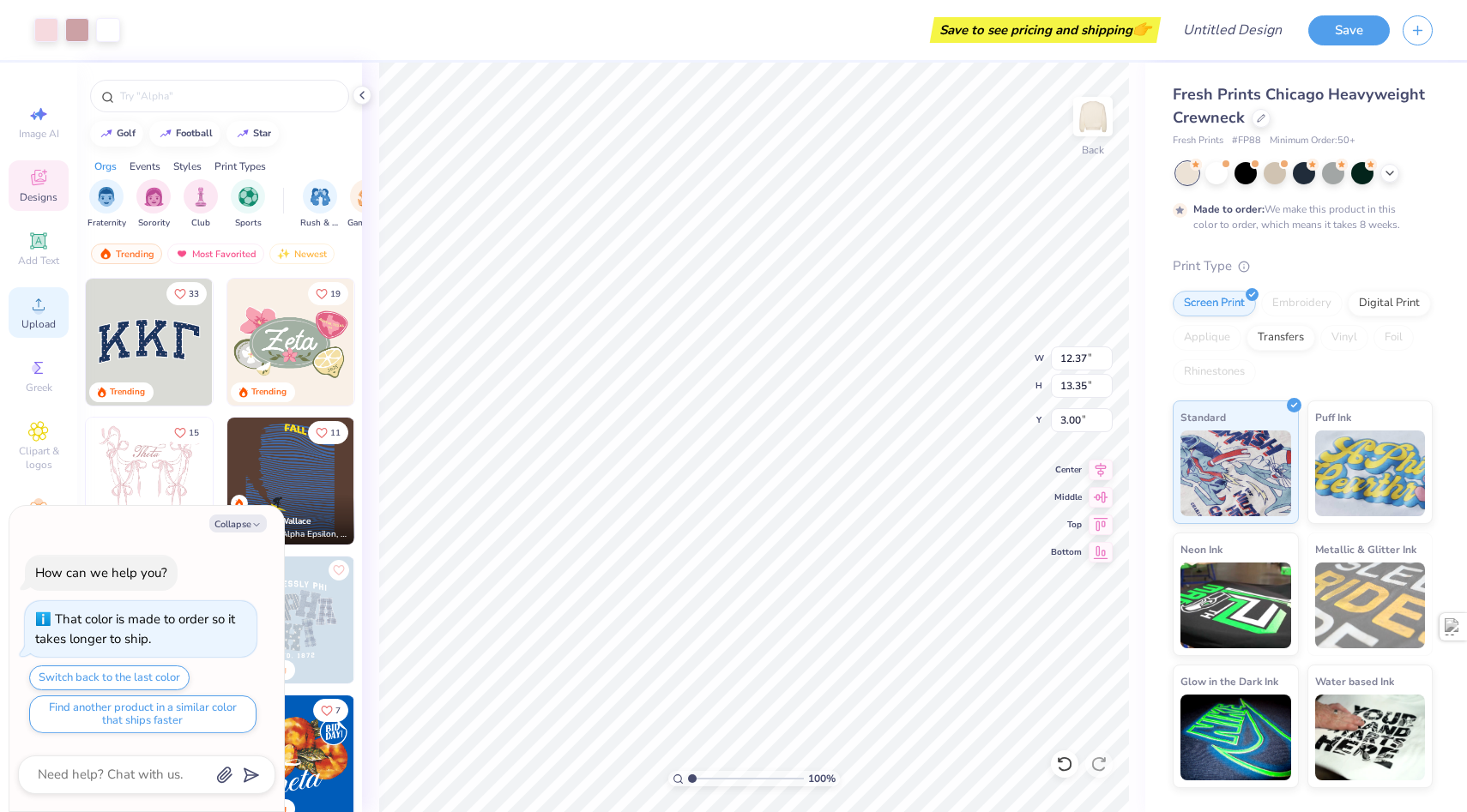 click 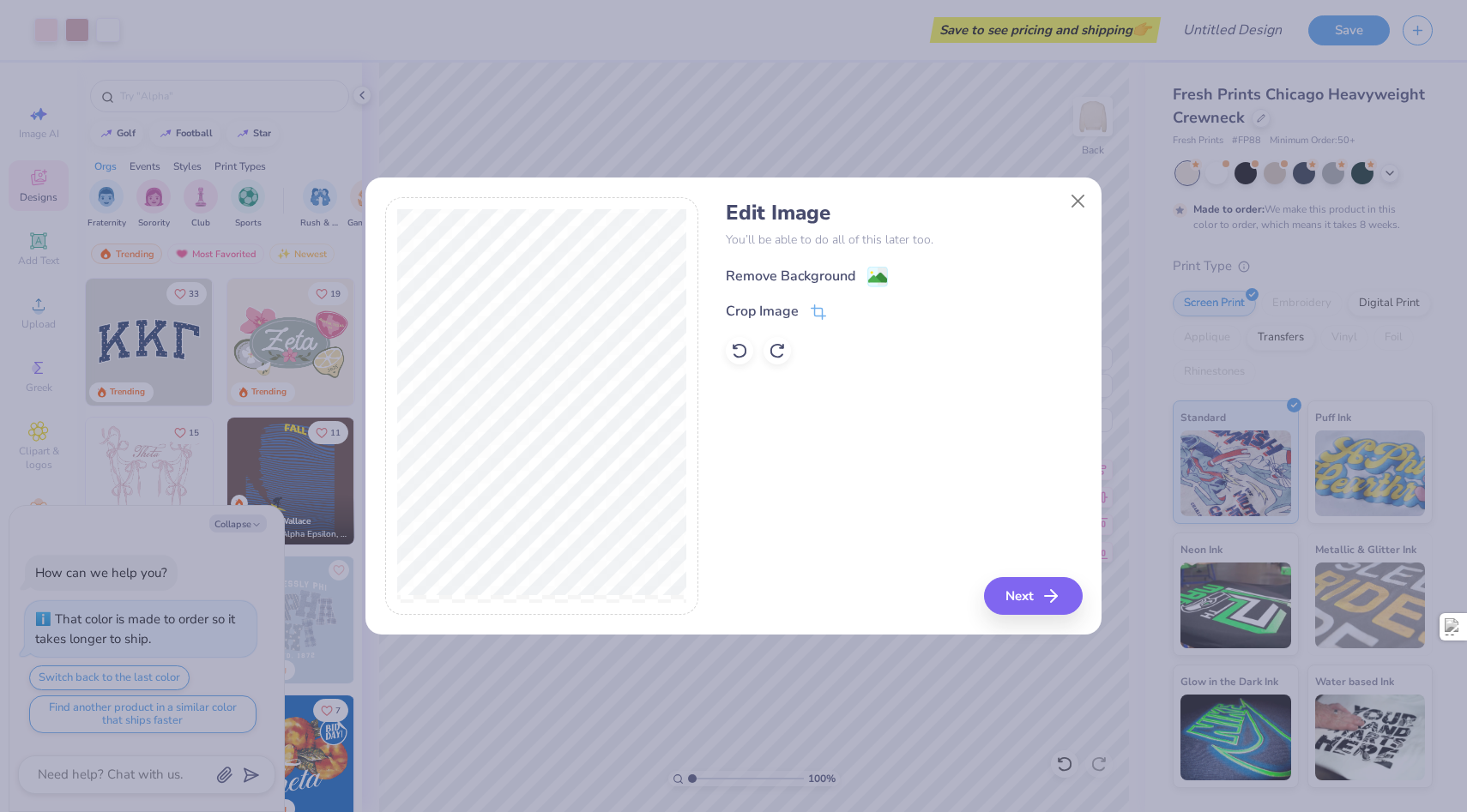 click on "Remove Background" at bounding box center [790, 276] 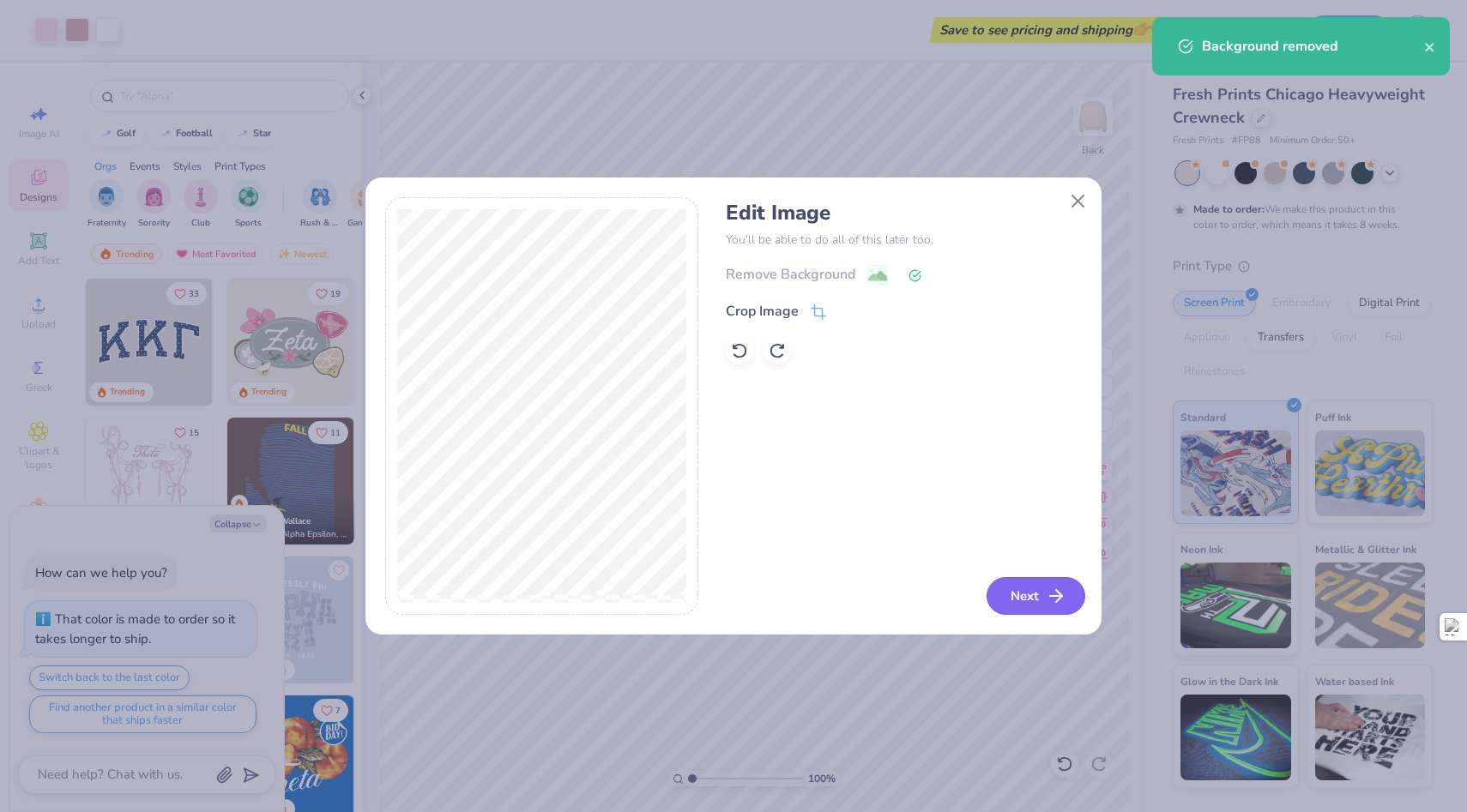 click on "Next" at bounding box center (1035, 596) 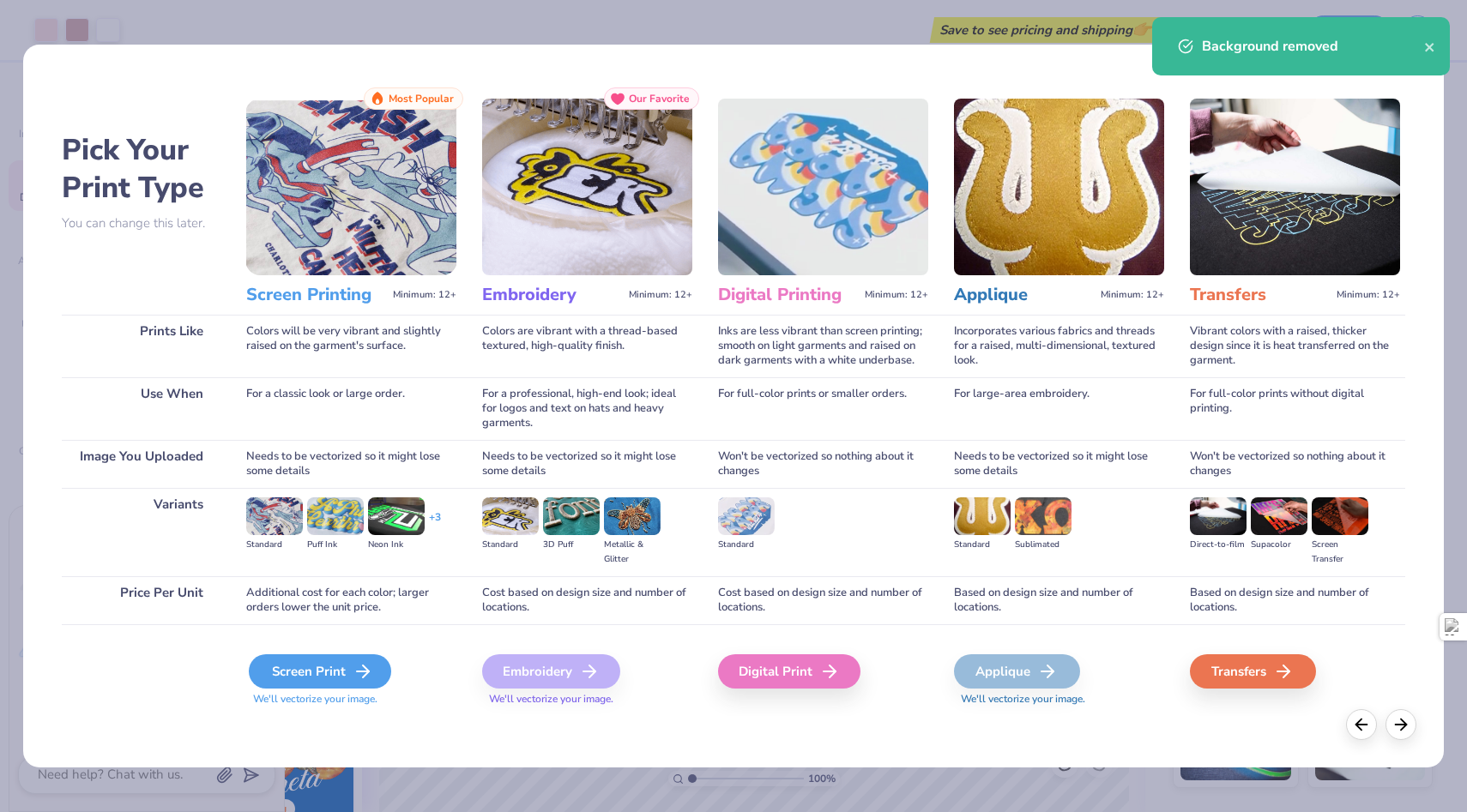 click 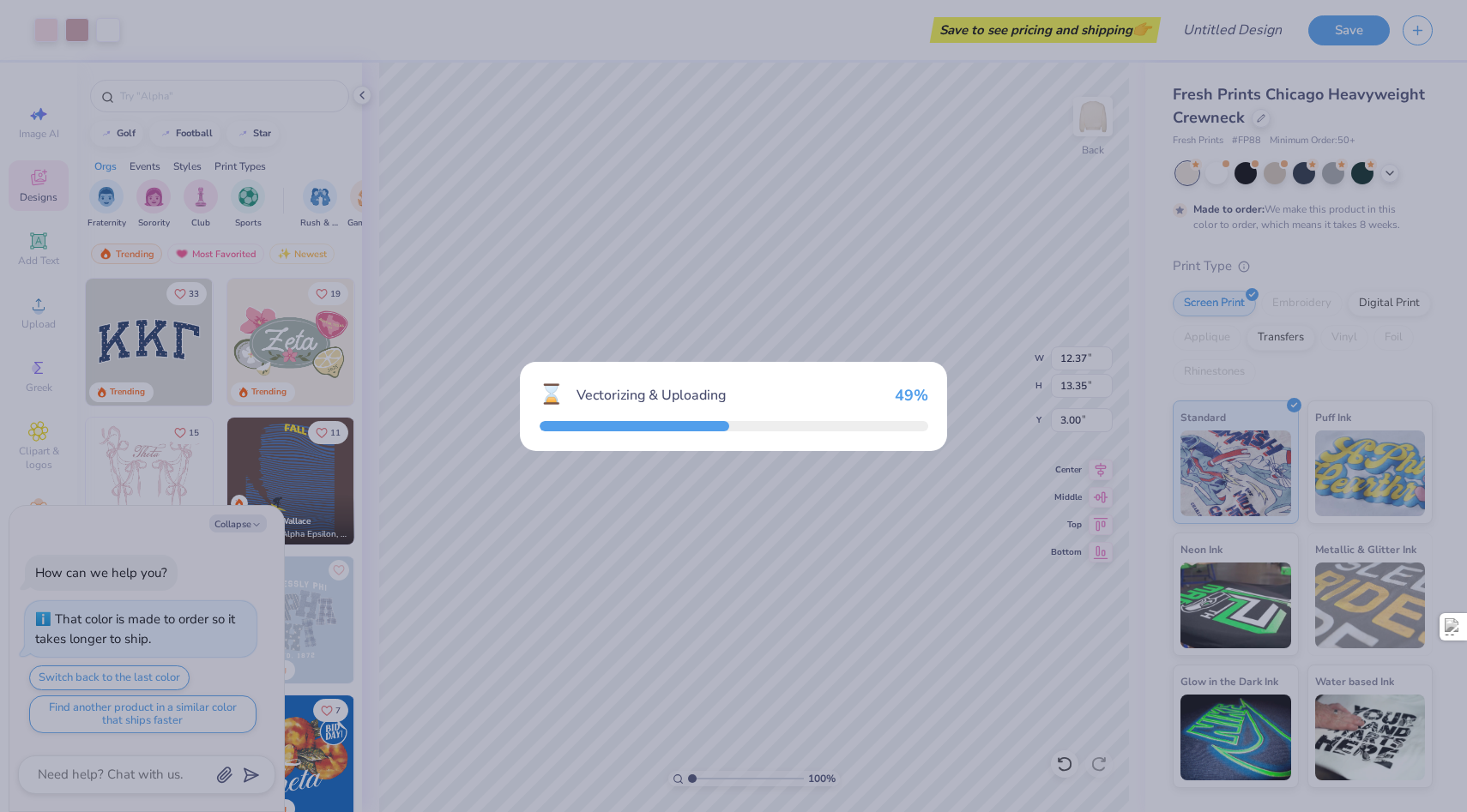 type on "x" 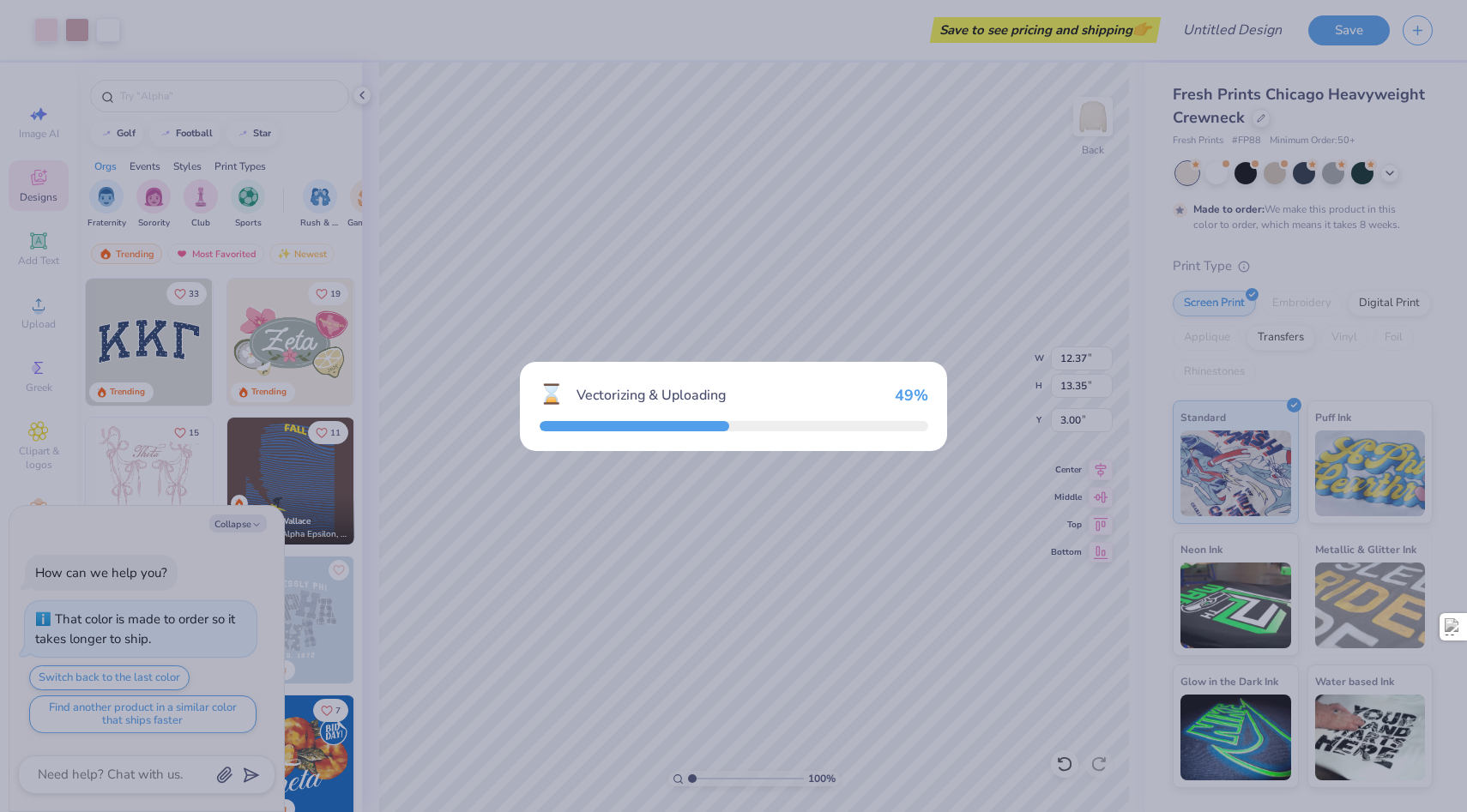 type on "15.00" 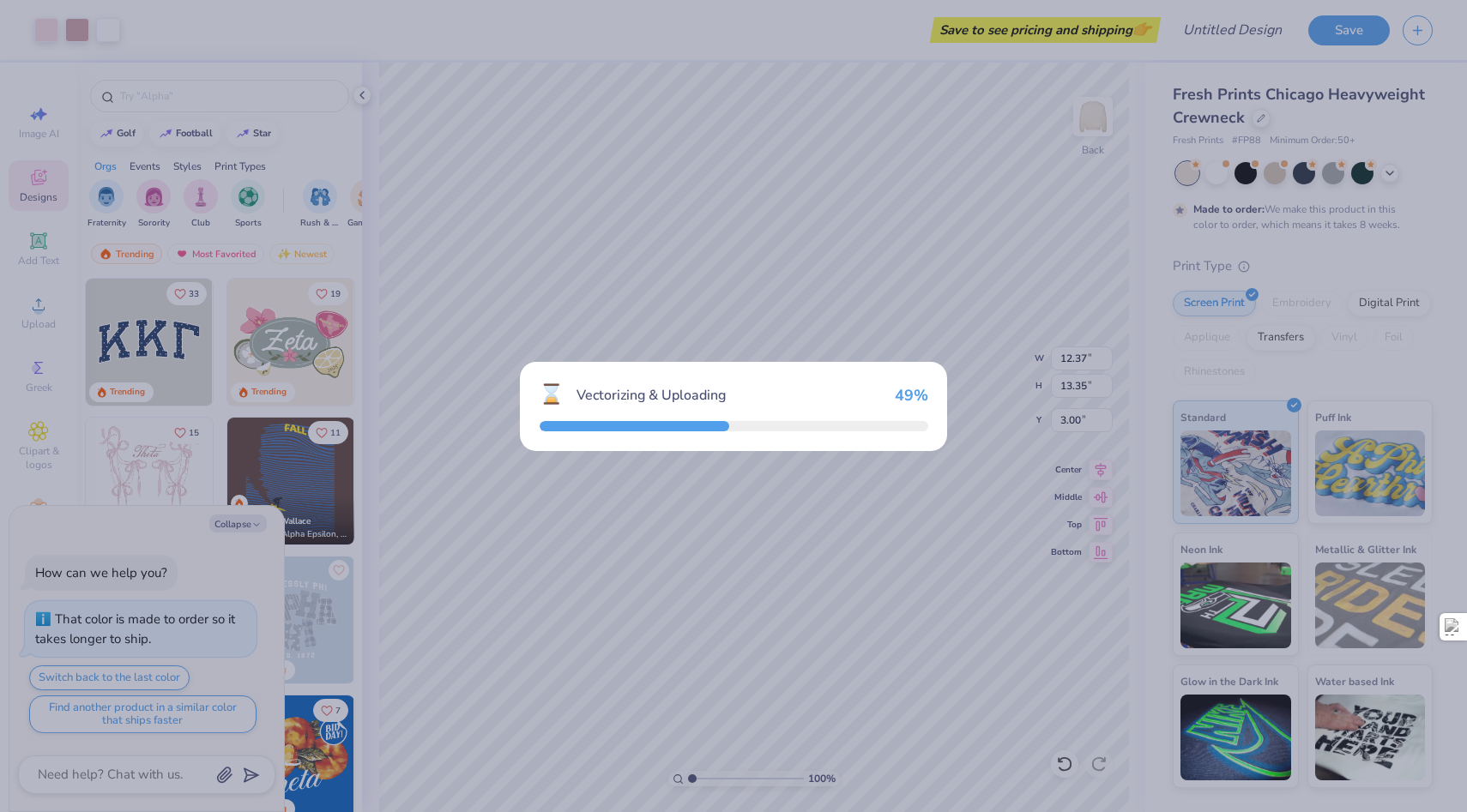 type on "4.33" 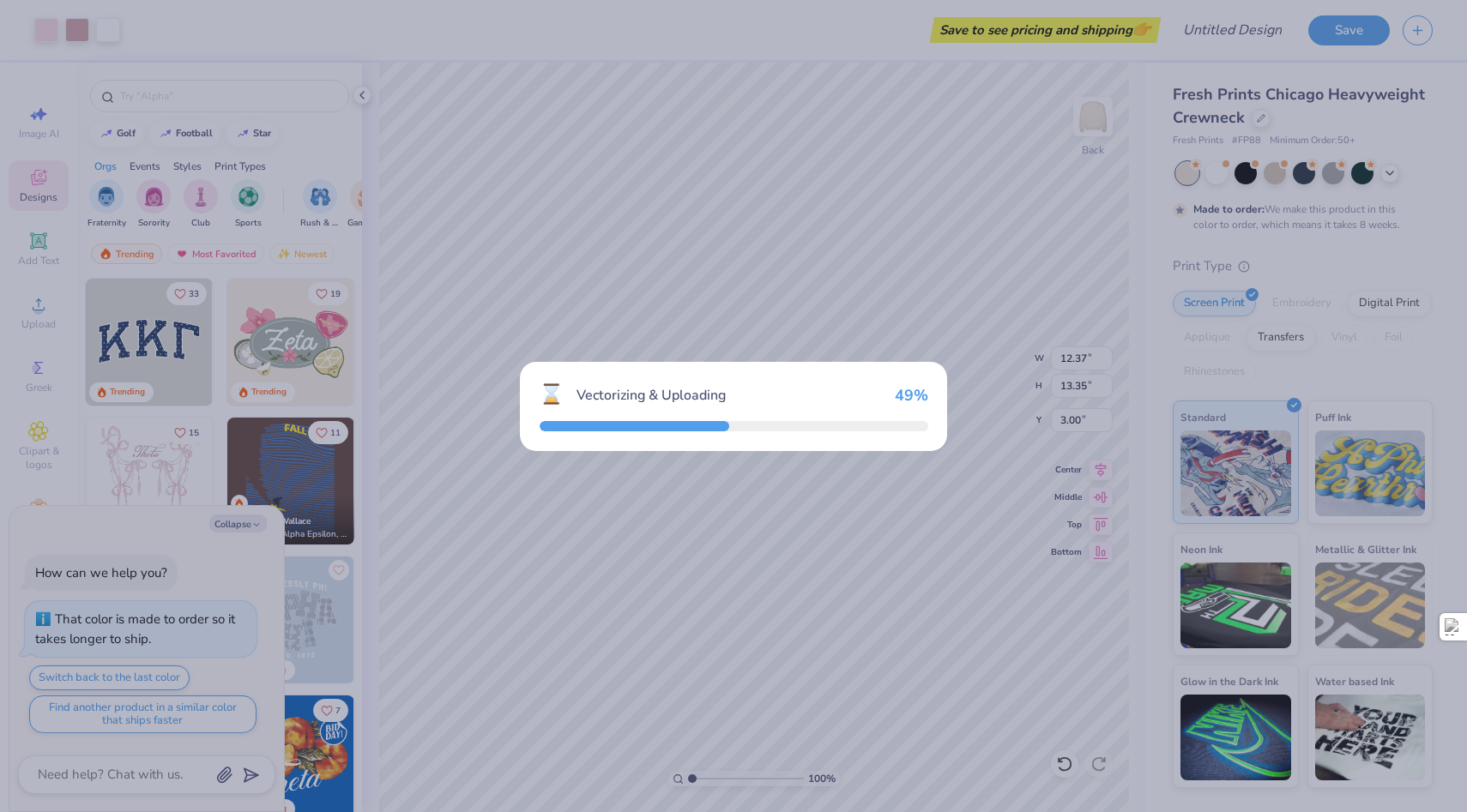 type on "8.34" 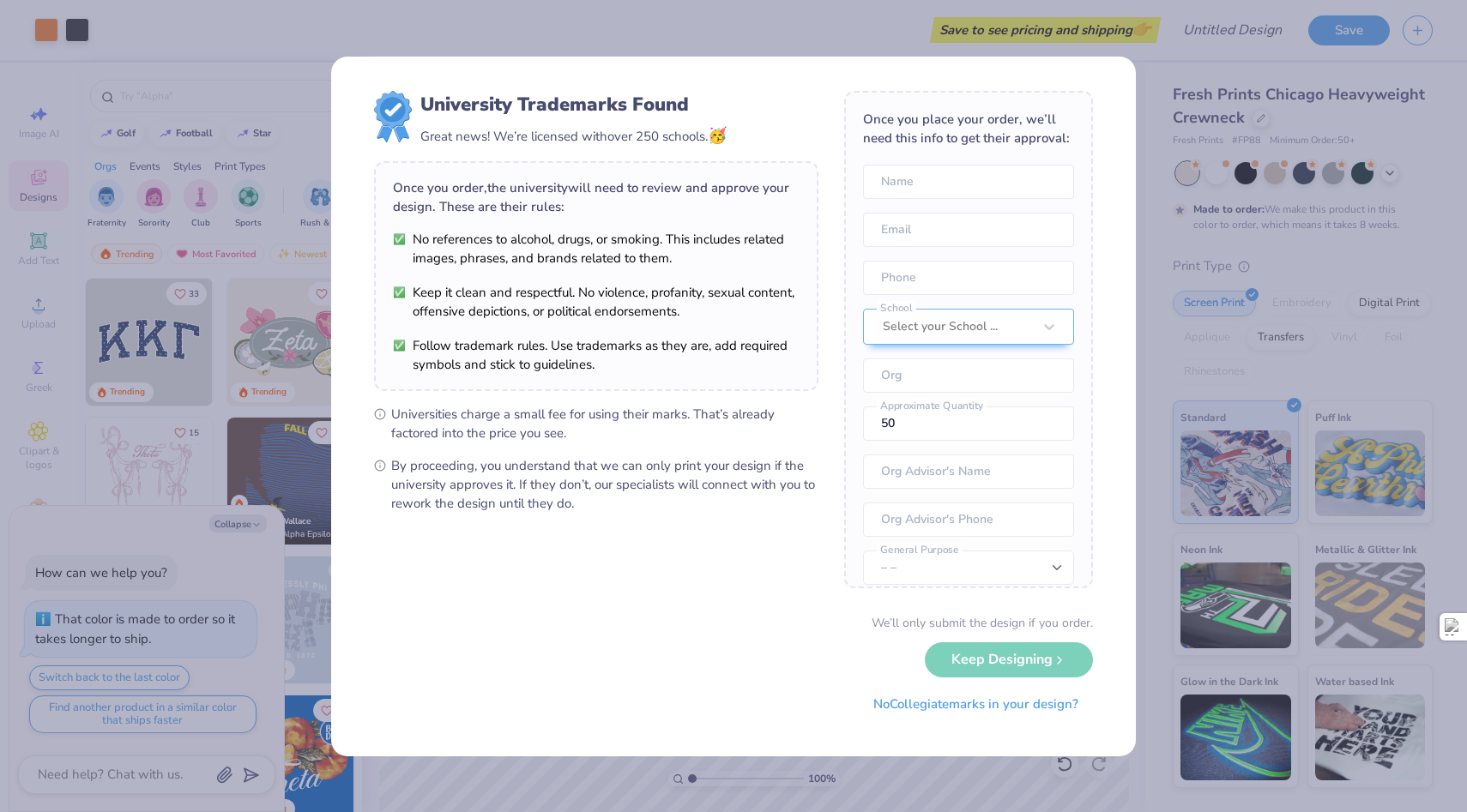 click on "University Trademarks Found Great news! We’re licensed with  over 250 schools. 🥳 Once you order,  the university  will need to review and approve your design. These are their rules: No references to alcohol, drugs, or smoking. This includes related images, phrases, and brands related to them. Keep it clean and respectful. No violence, profanity, sexual content, offensive depictions, or political endorsements. Follow trademark rules. Use trademarks as they are, add required symbols and stick to guidelines. Universities charge a small fee for using their marks. That’s already factored into the price you see. By proceeding, you understand that we can only print your design if the university approves it. If they don’t, our specialists will connect with you to rework the design until they do. Once you place your order, we’ll need this info to get their approval: [NAME] [EMAIL] [PHONE] Select your School ... School Org 50 Approximate Quantity Org Advisor's Name Org Advisor's Phone – – General Purpose No" at bounding box center [734, 406] 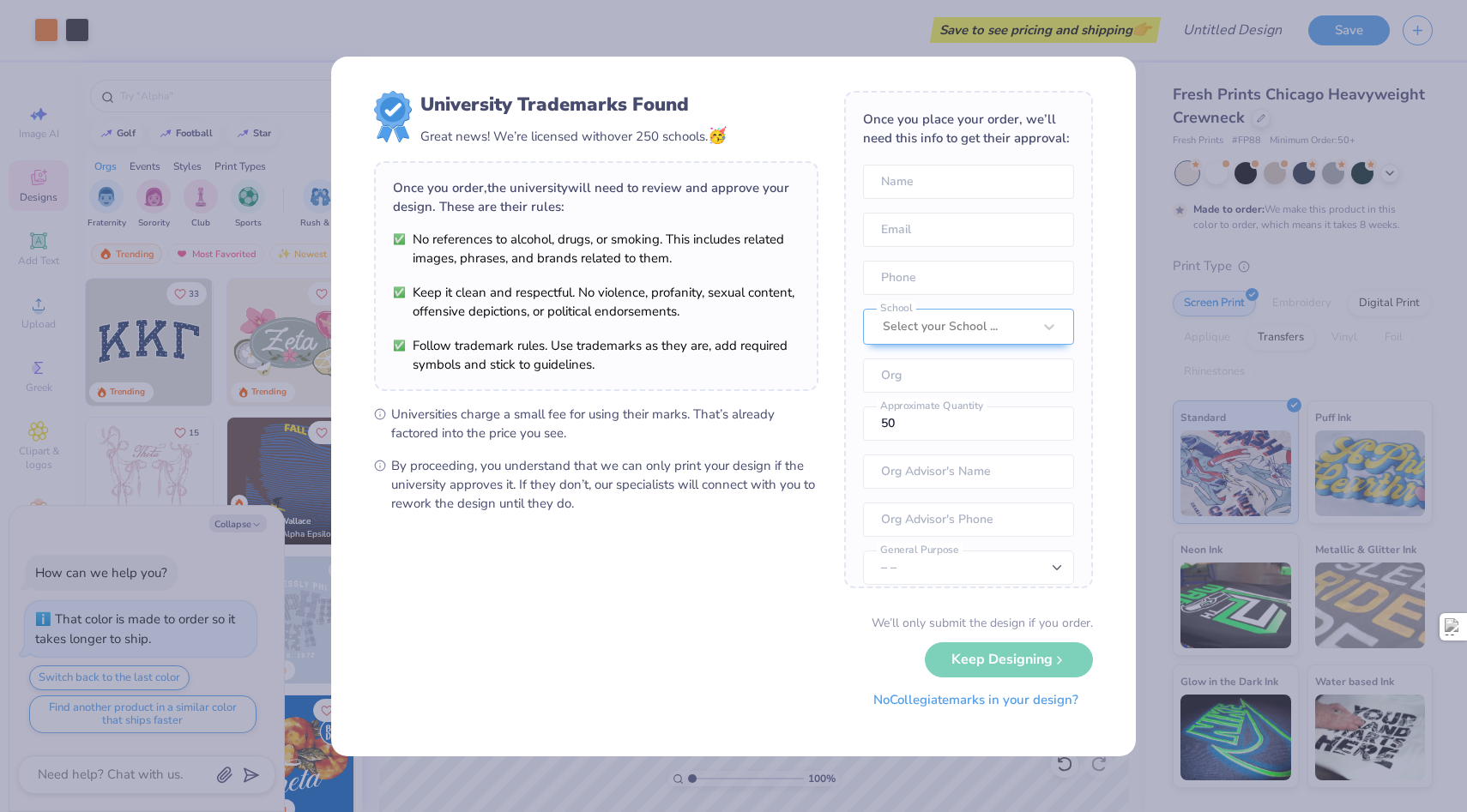 click on "No  Collegiate  marks in your design?" at bounding box center [975, 700] 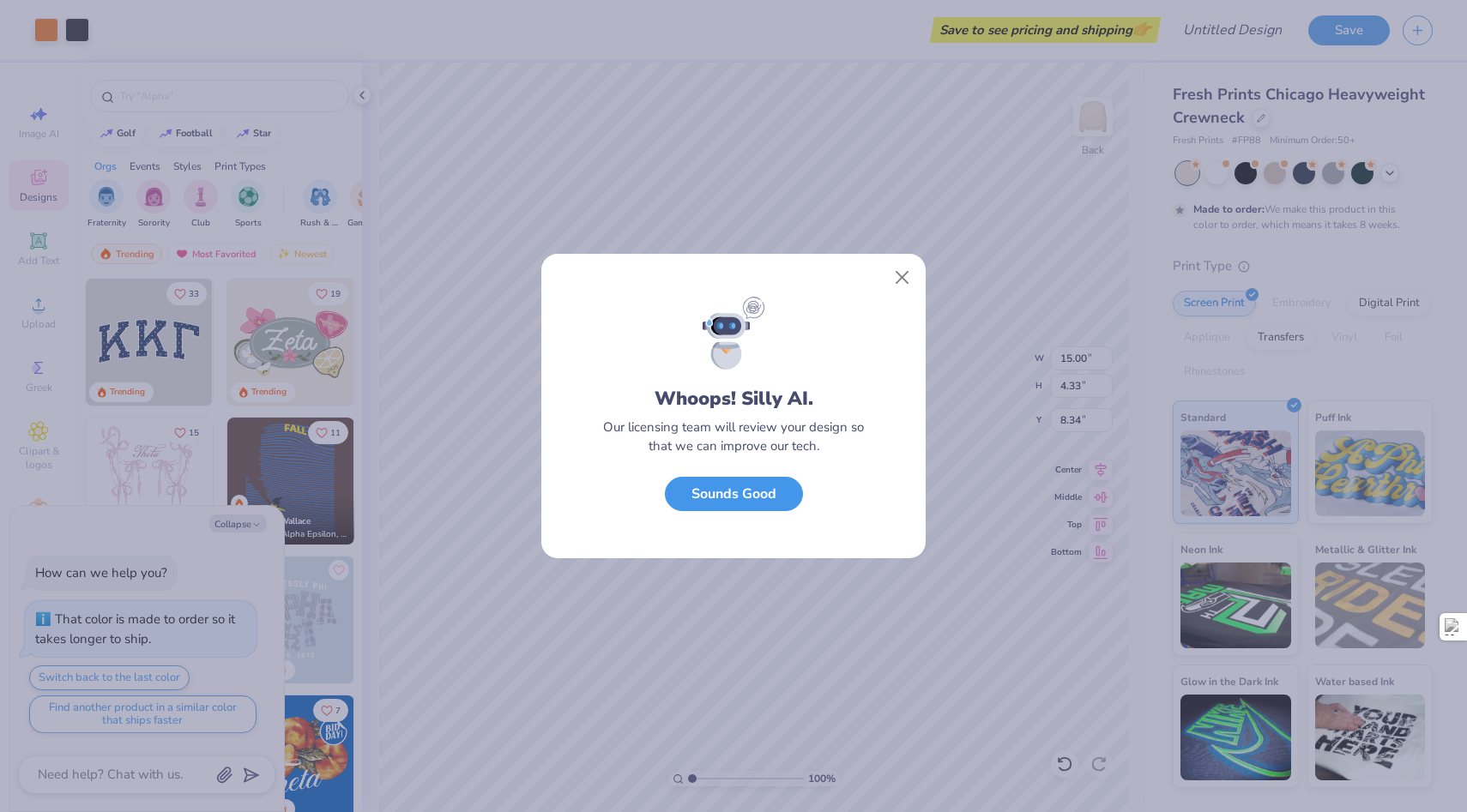 click on "Sounds Good" at bounding box center (734, 494) 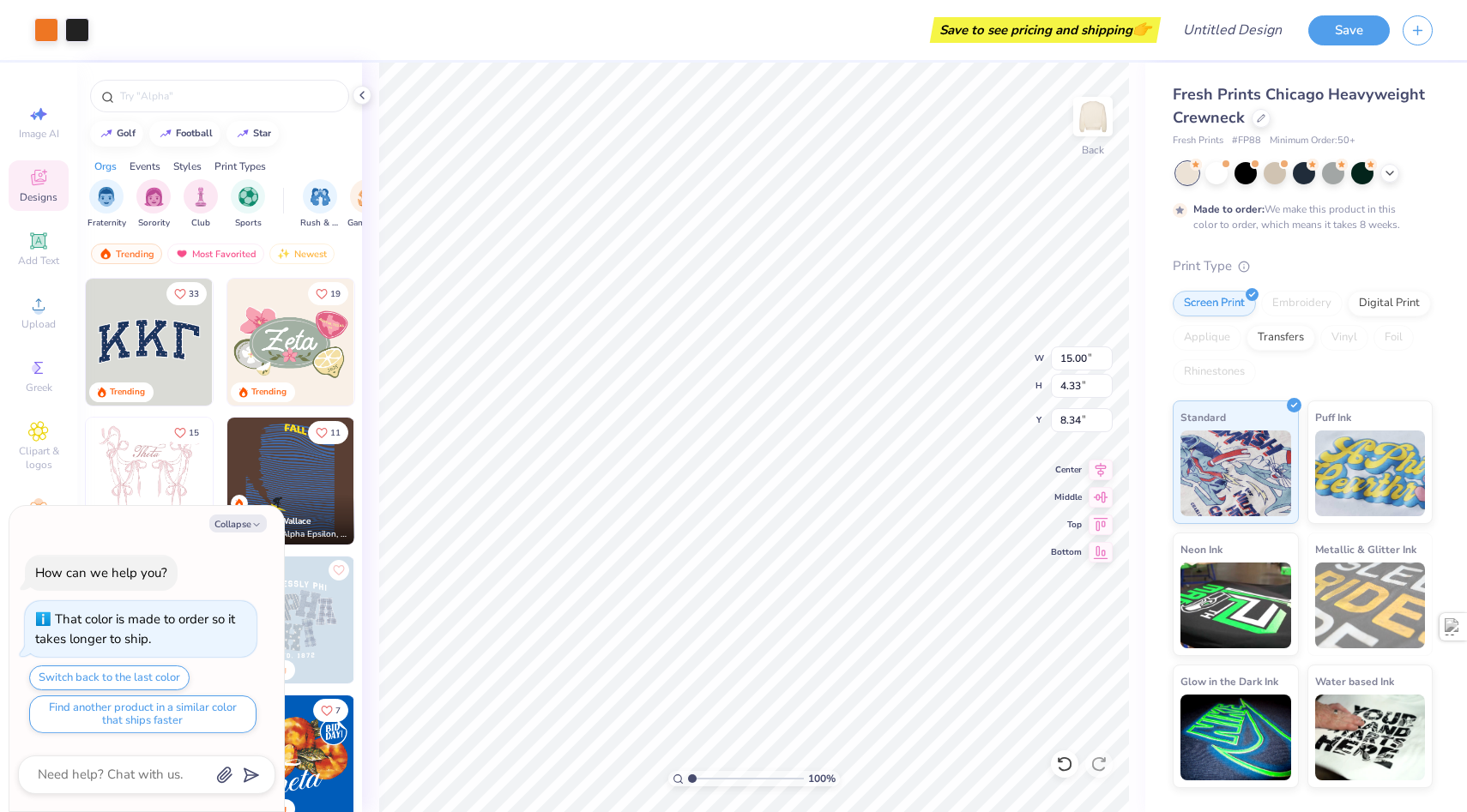type on "x" 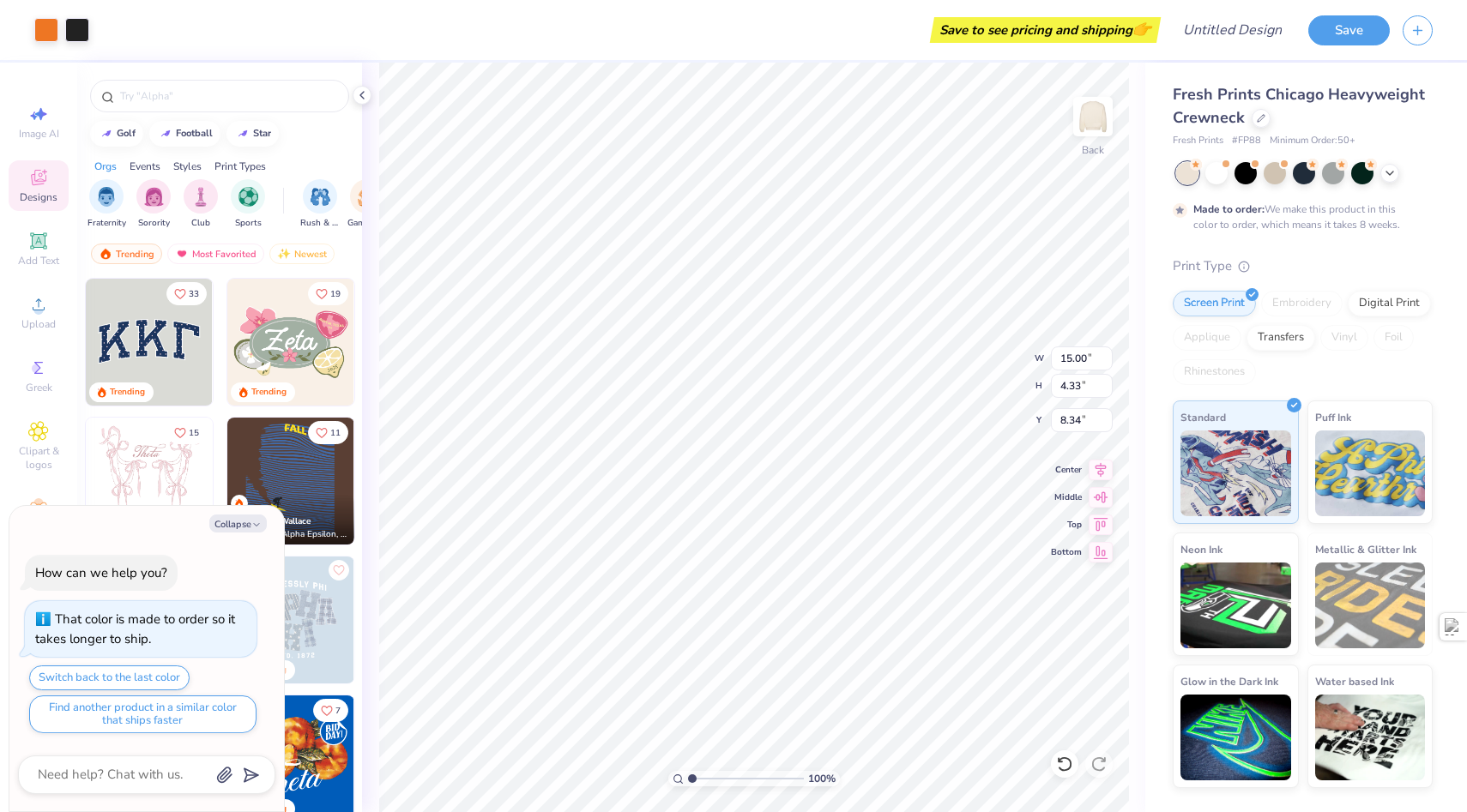 type on "1.84" 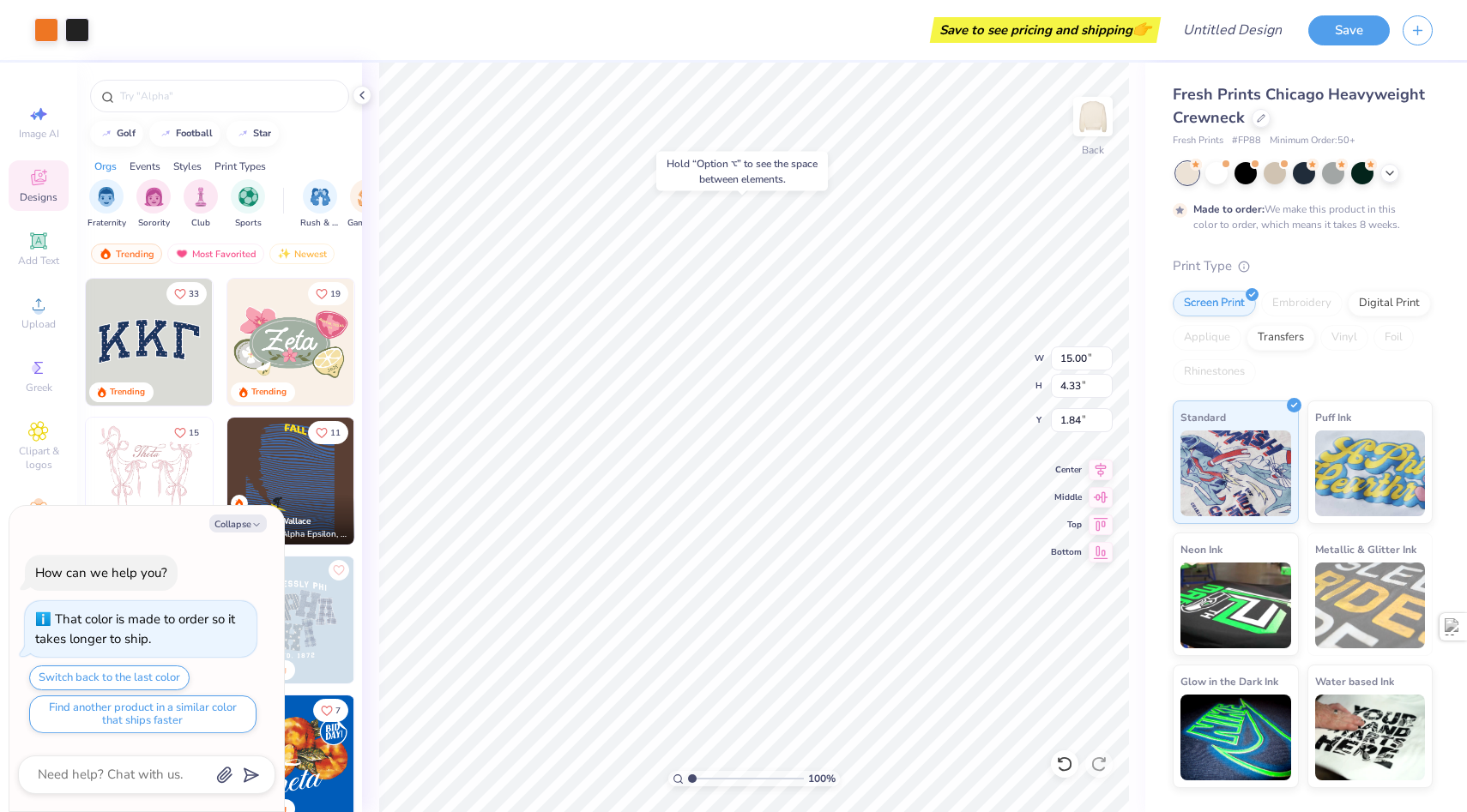 type on "x" 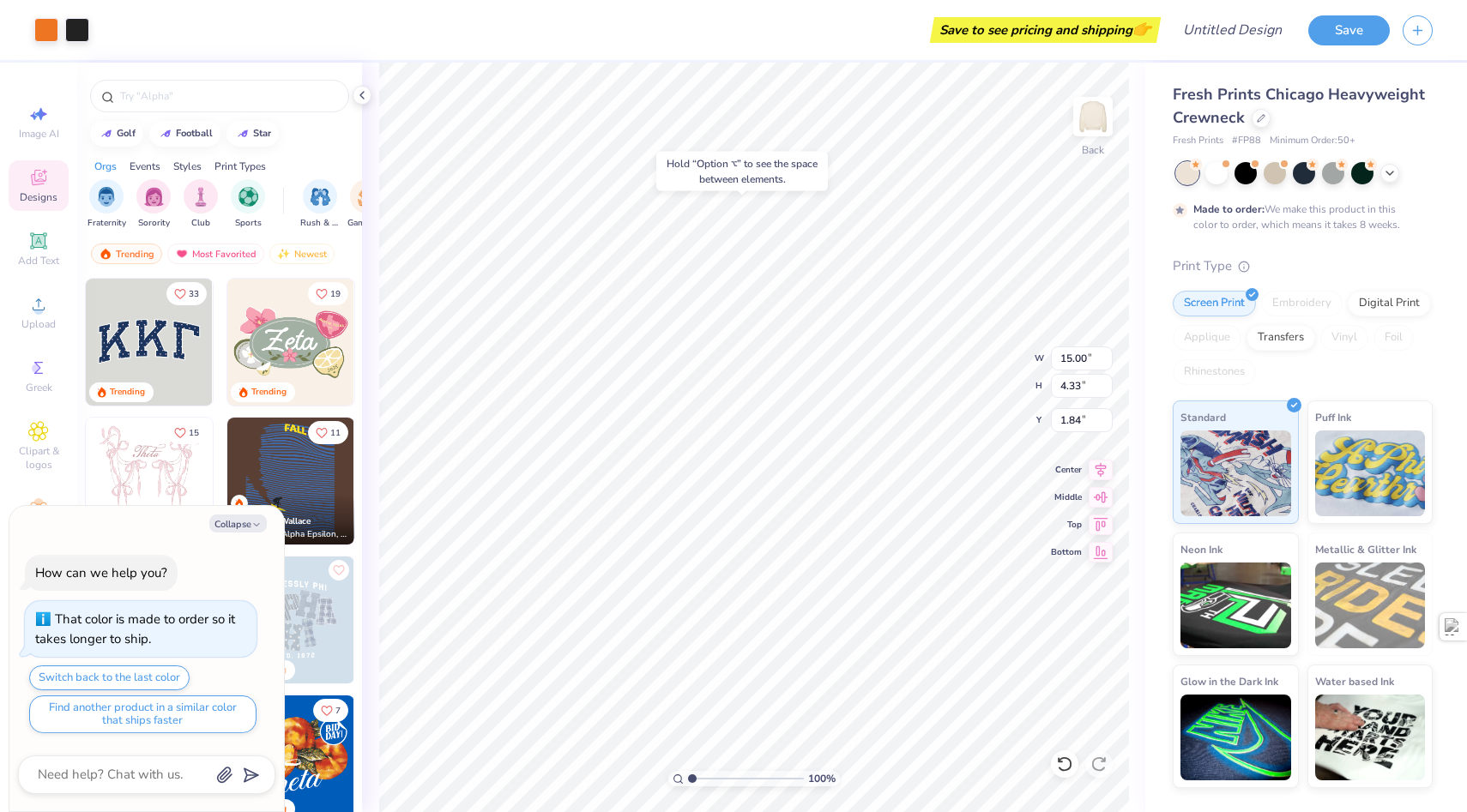 type on "12.37" 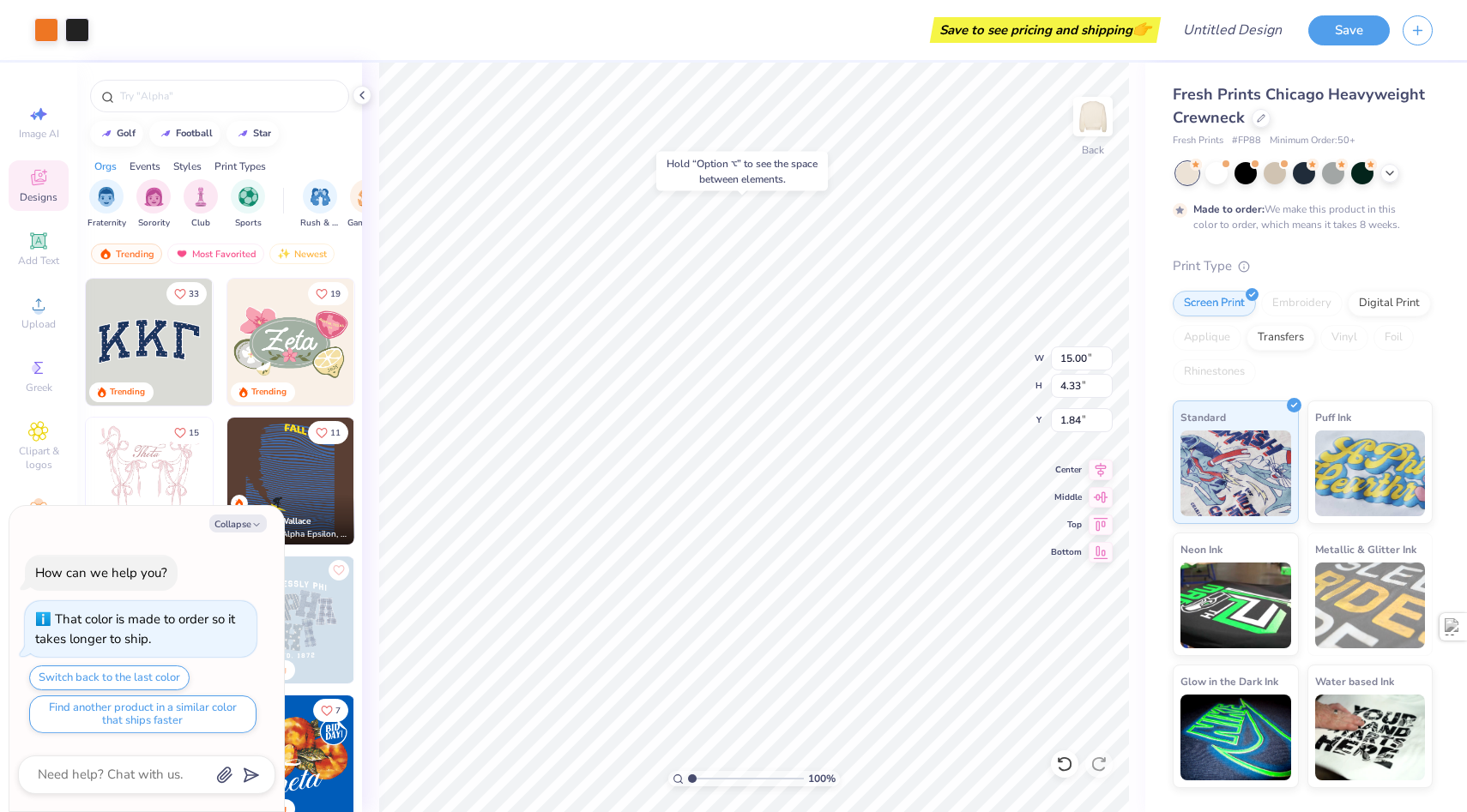 type on "13.35" 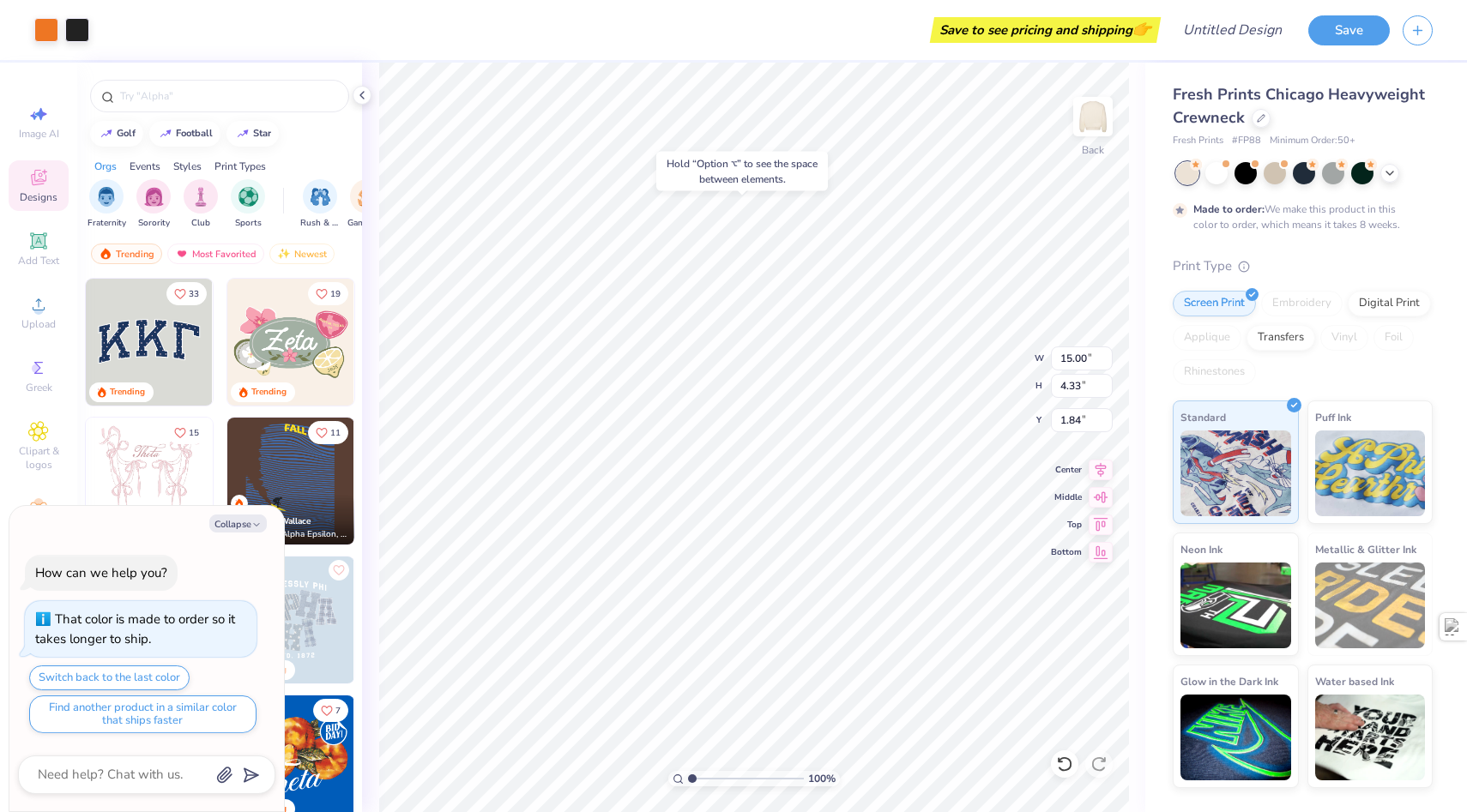 type on "3.00" 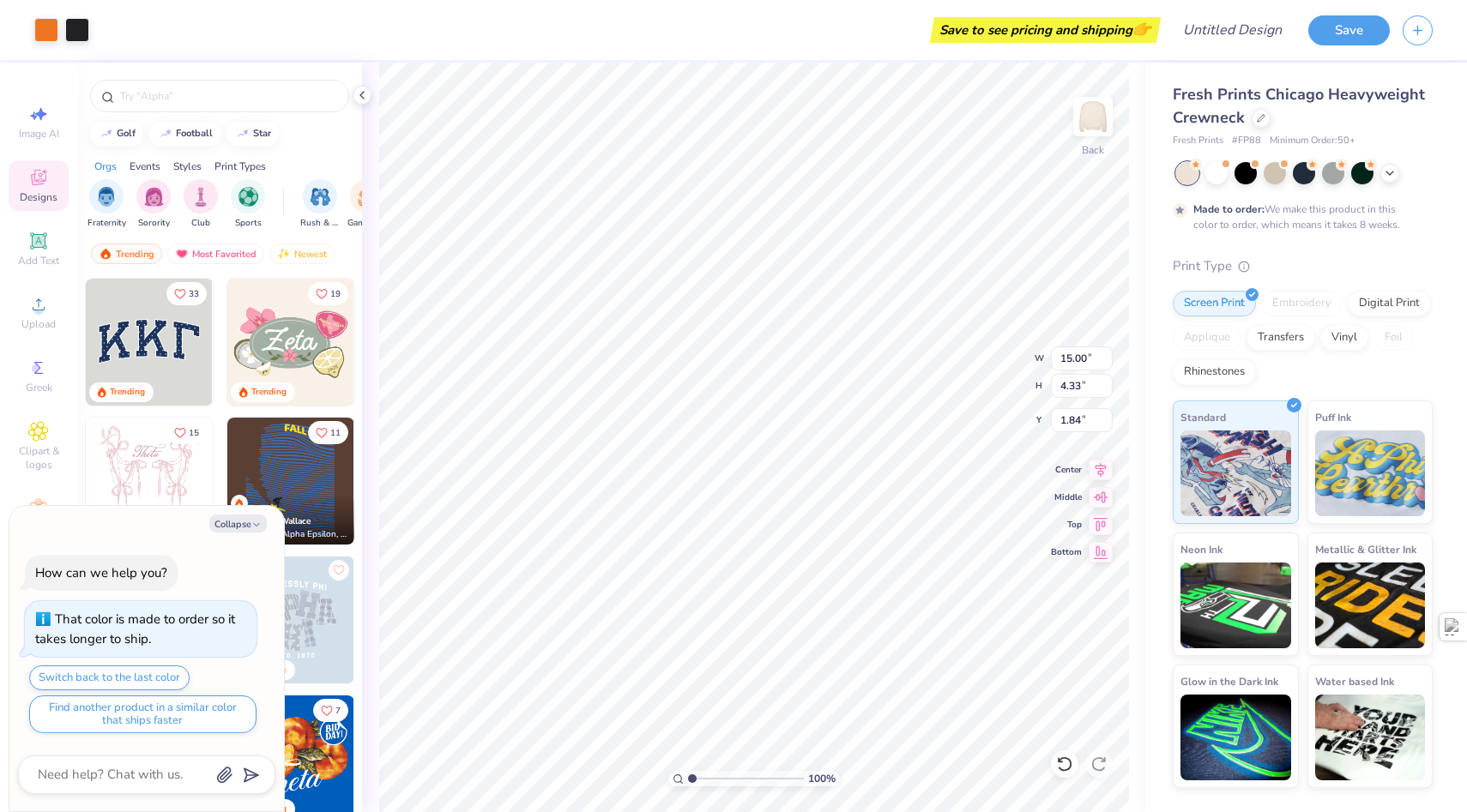 type on "x" 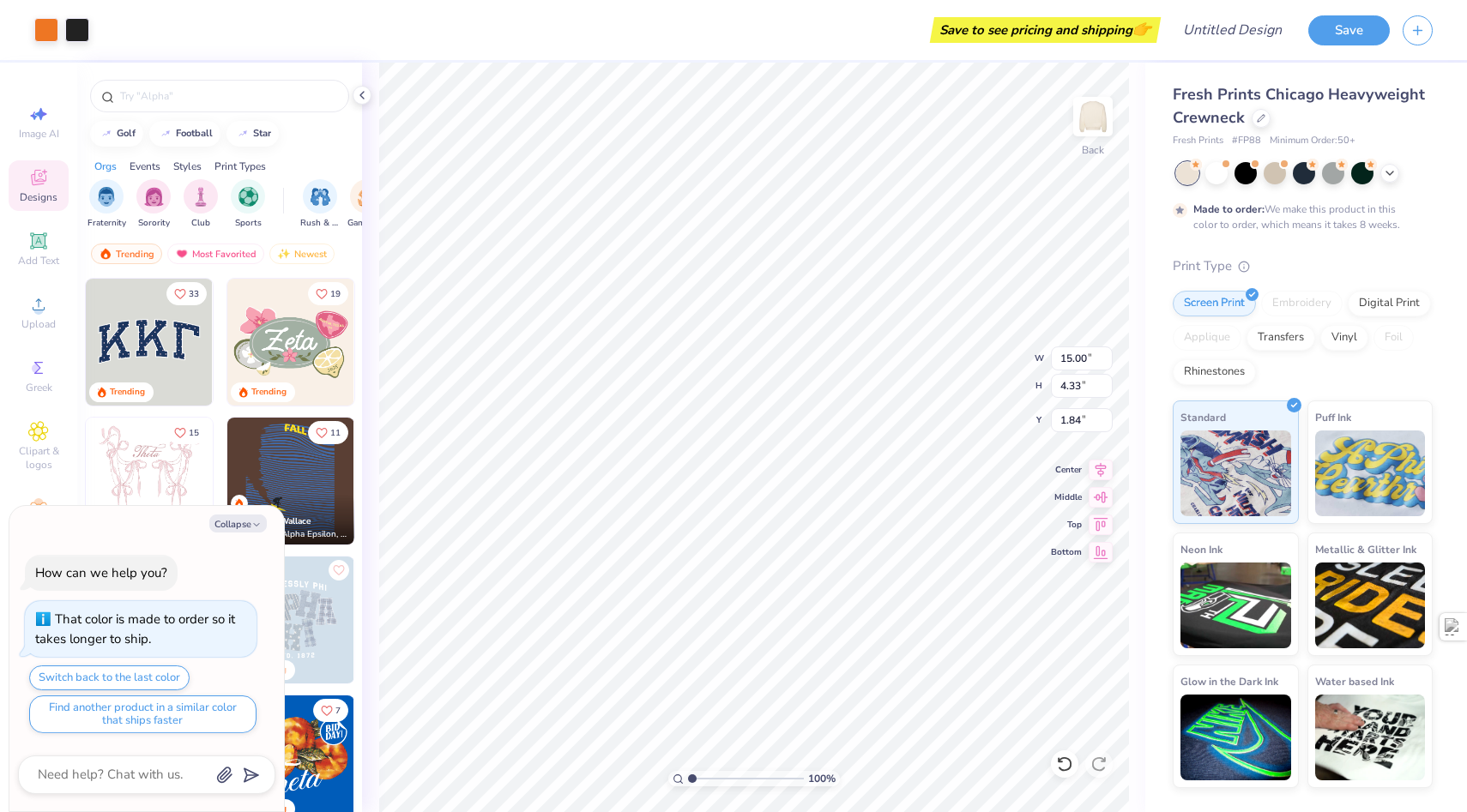 type on "6.80" 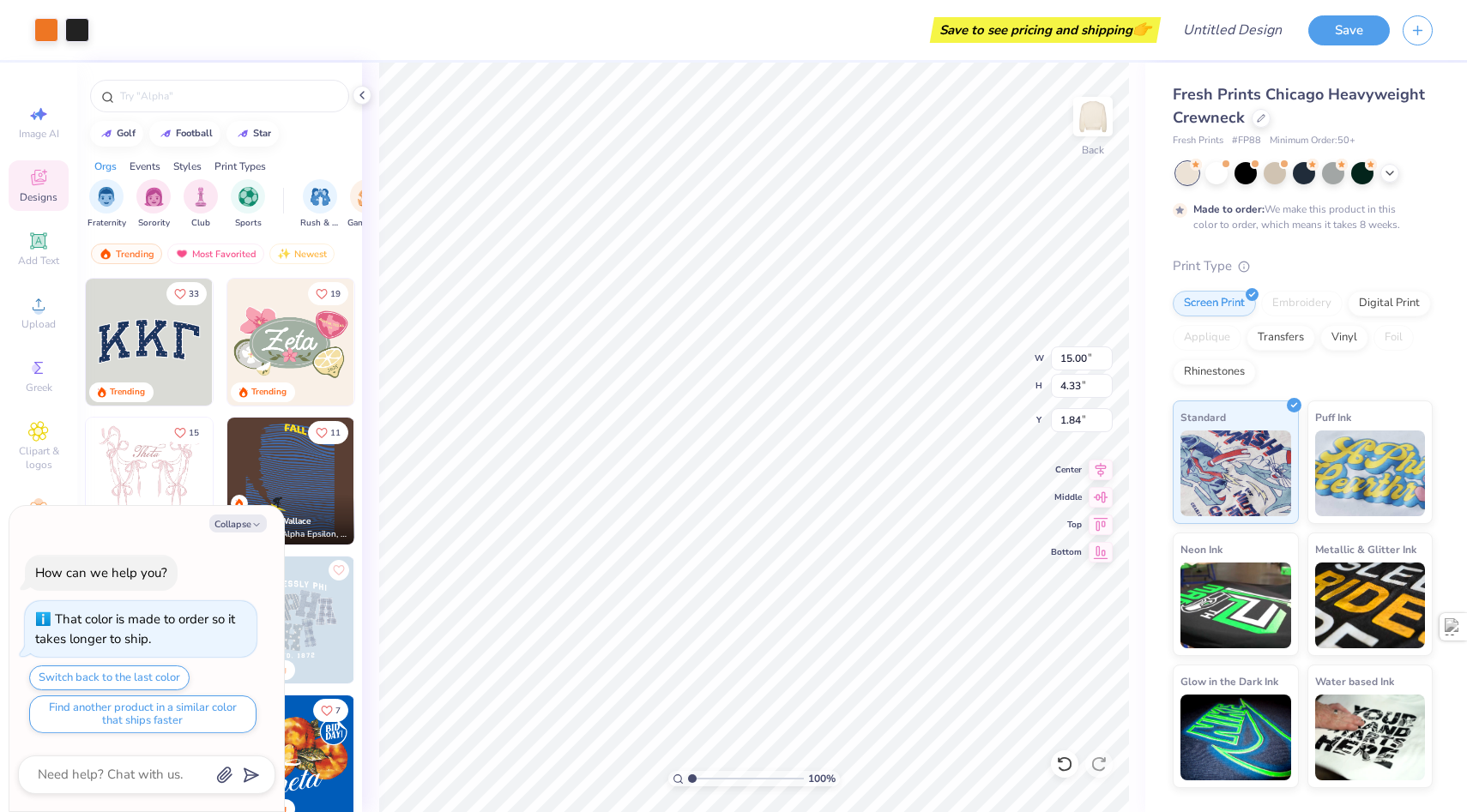 type on "1.96" 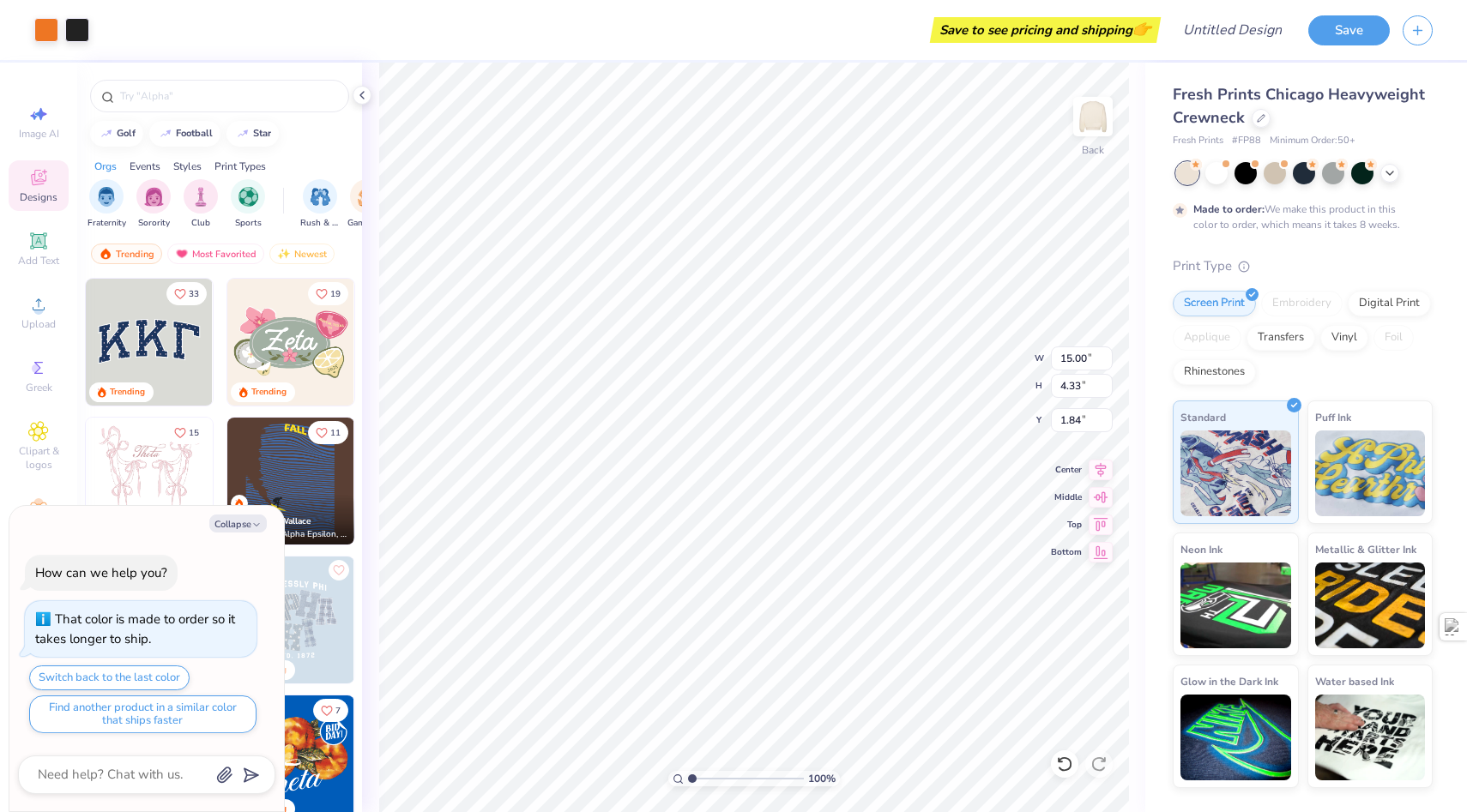 type on "4.20" 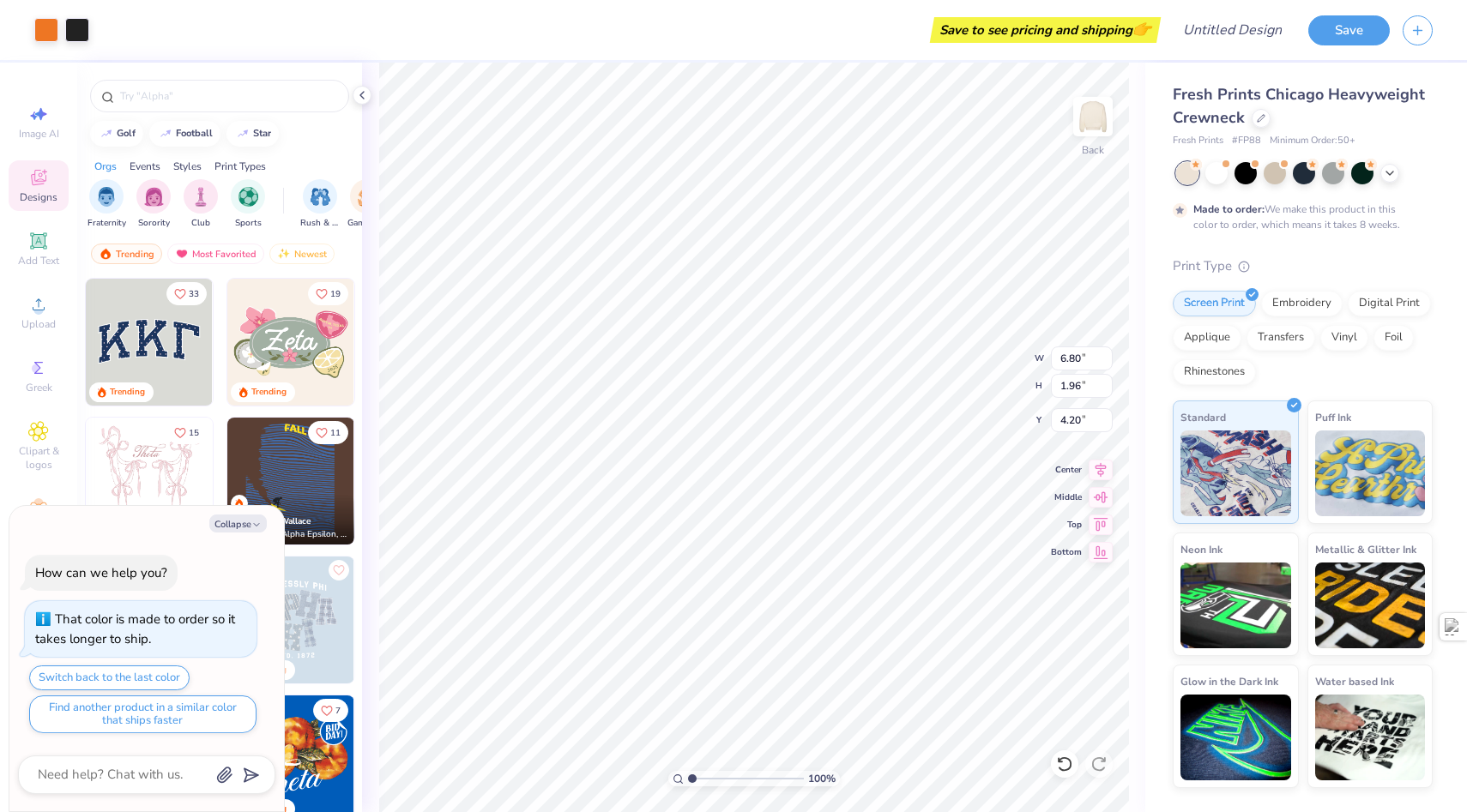 type on "x" 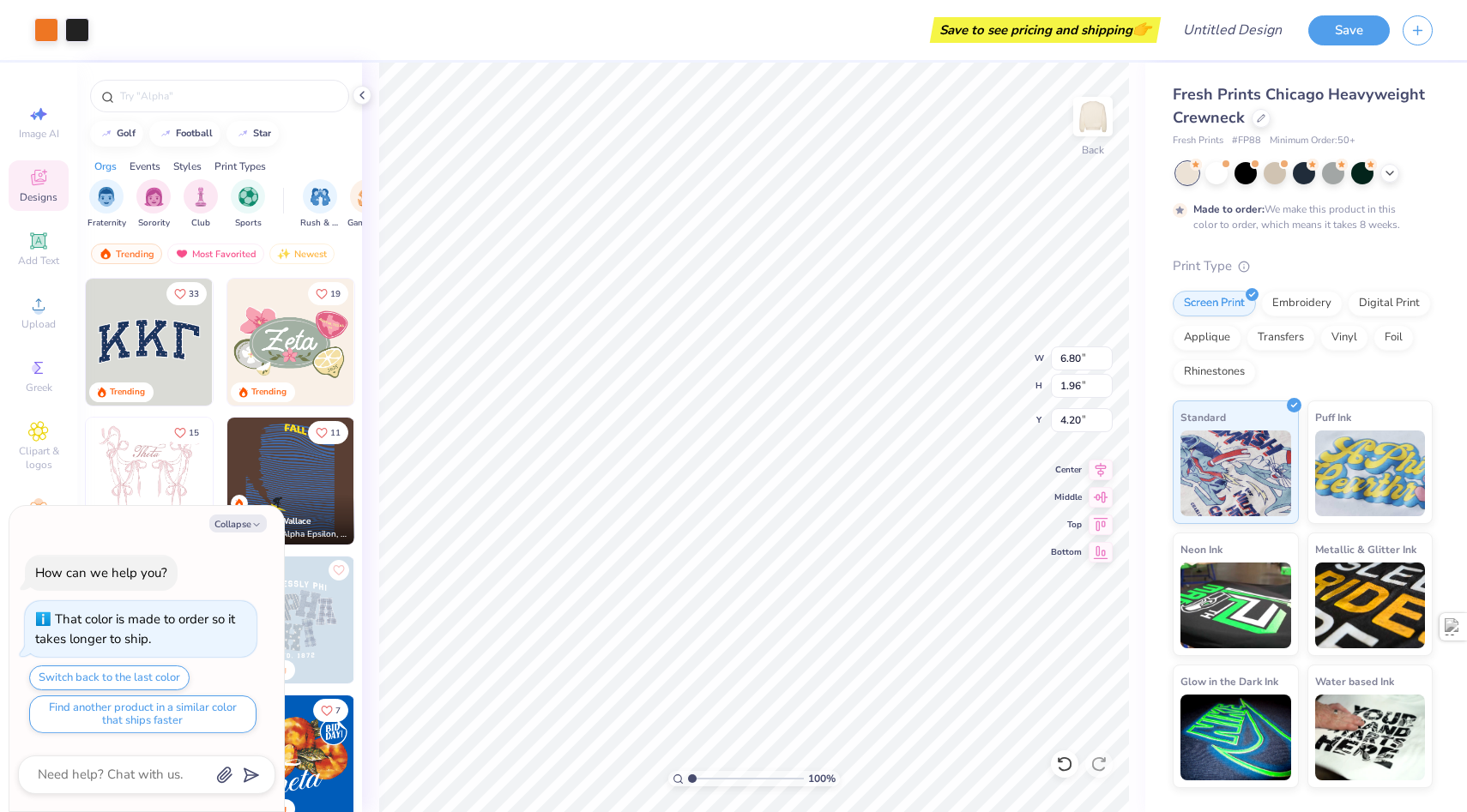 type on "1.30" 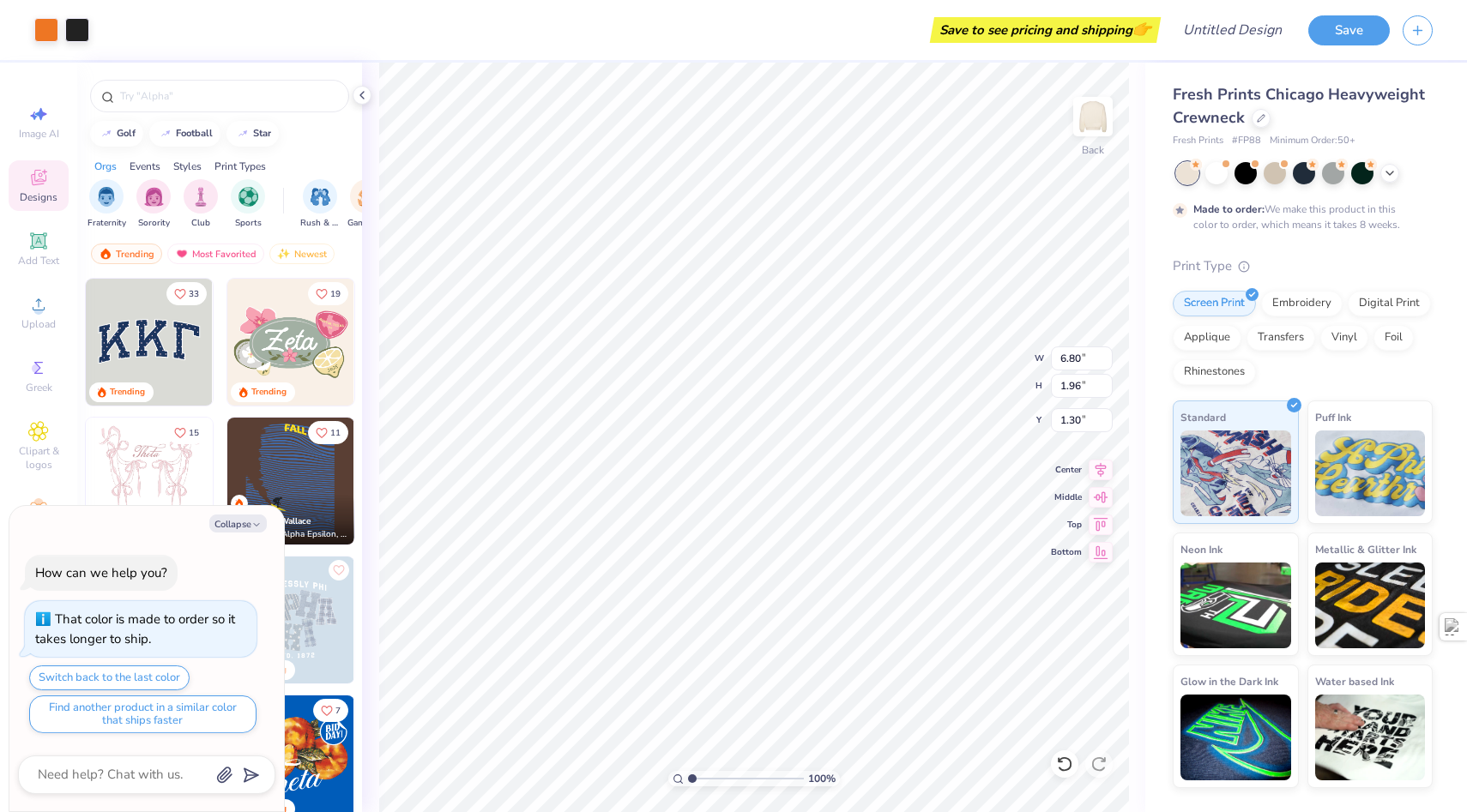 type on "x" 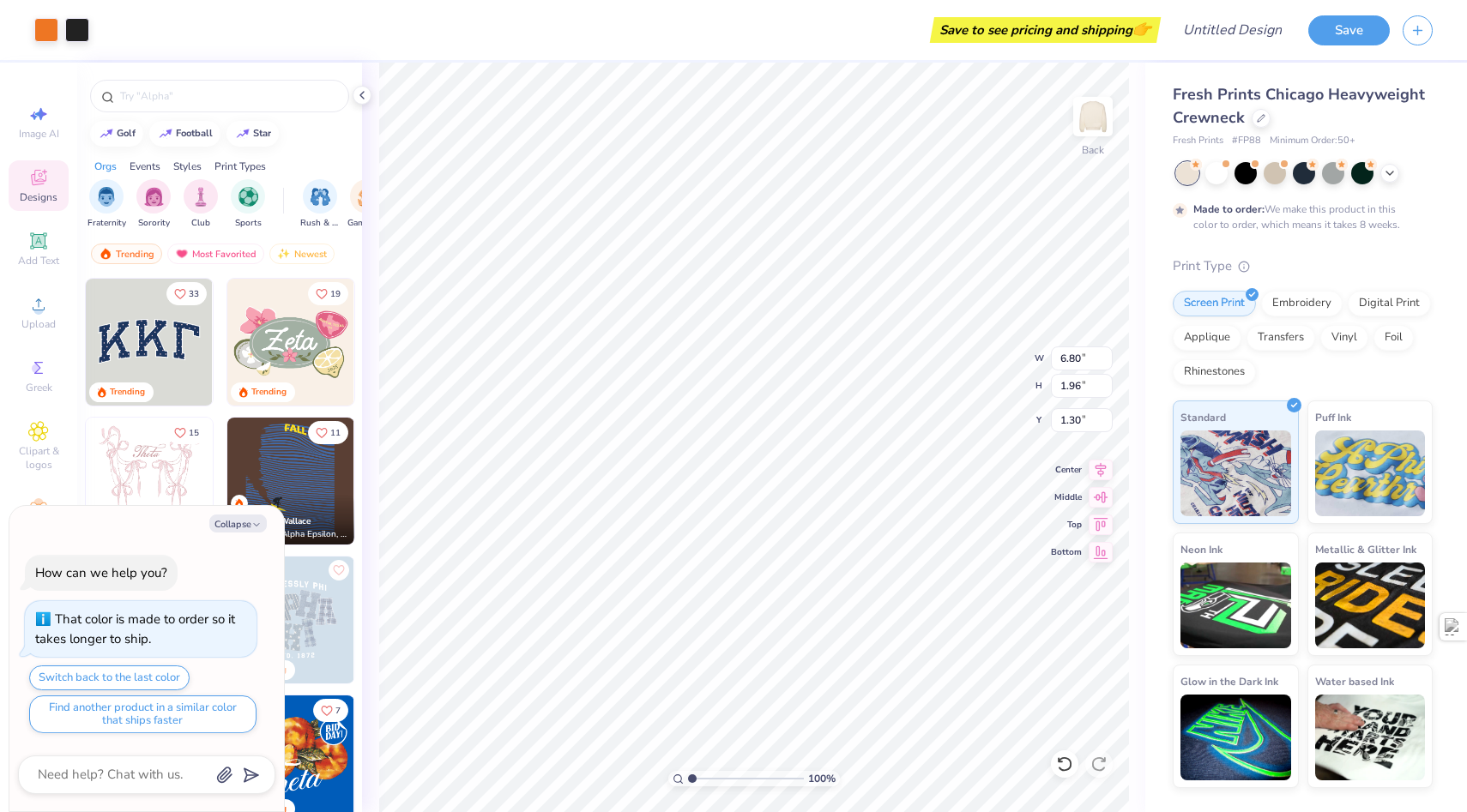 type on "2.27" 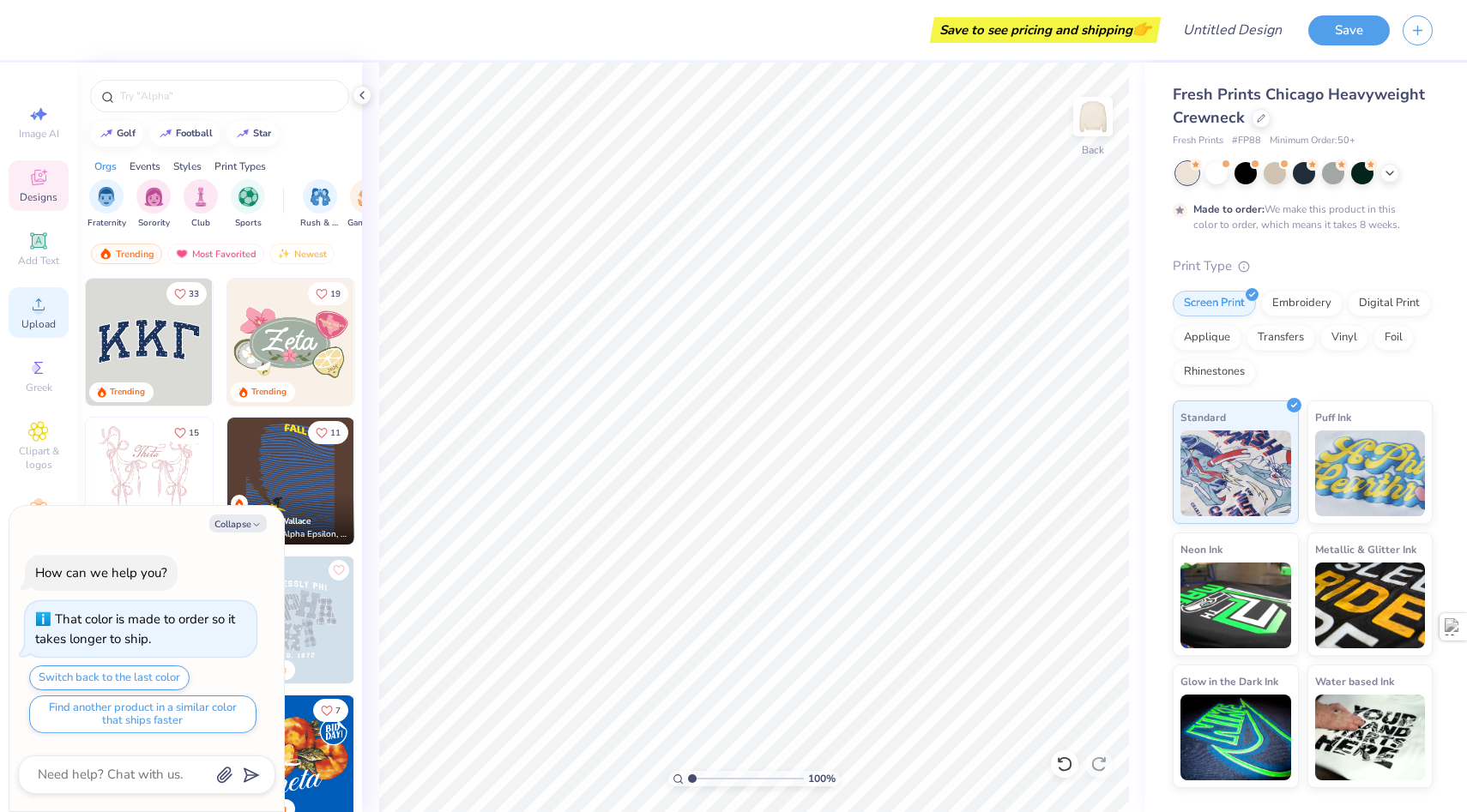 click 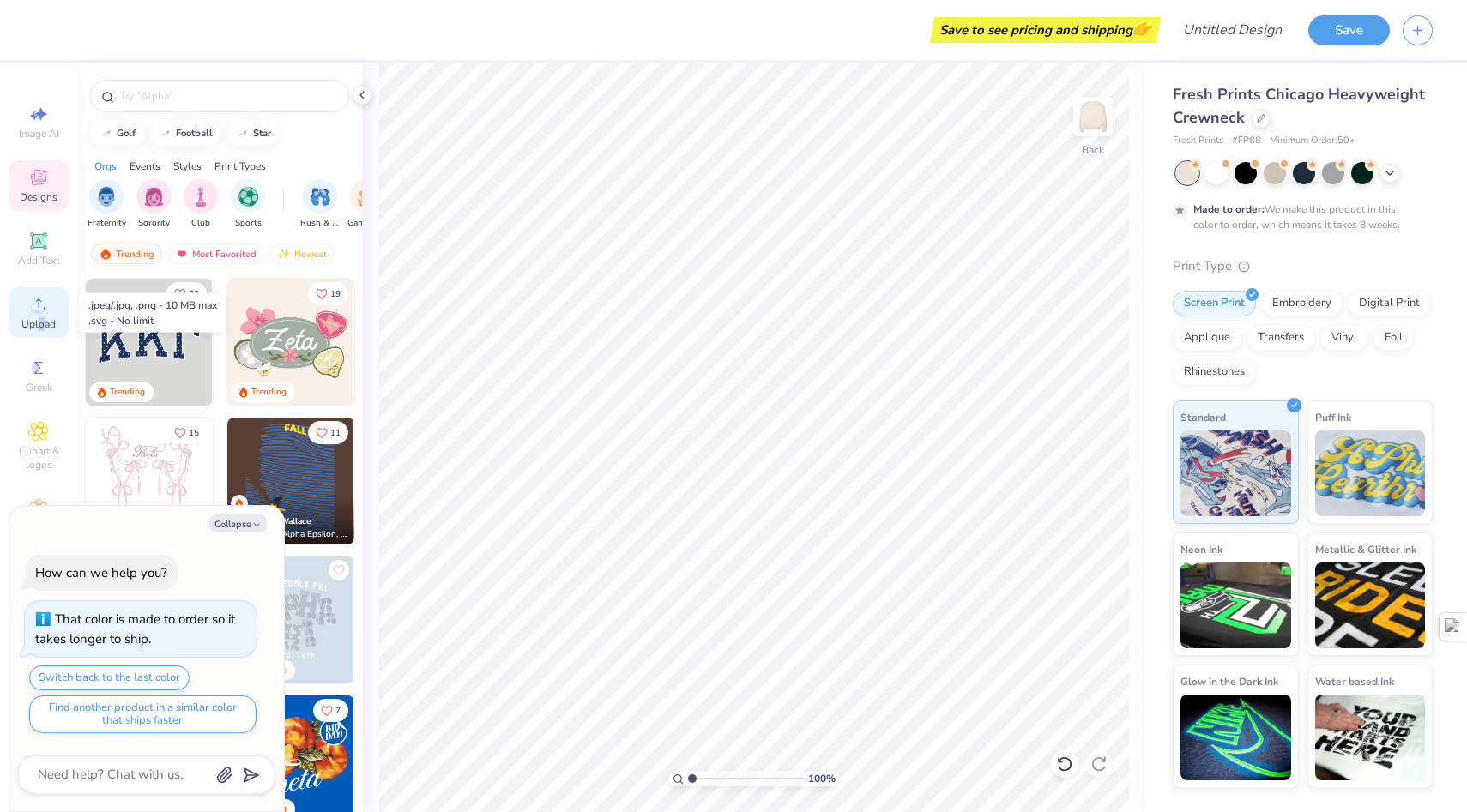 click on "Upload" at bounding box center [39, 324] 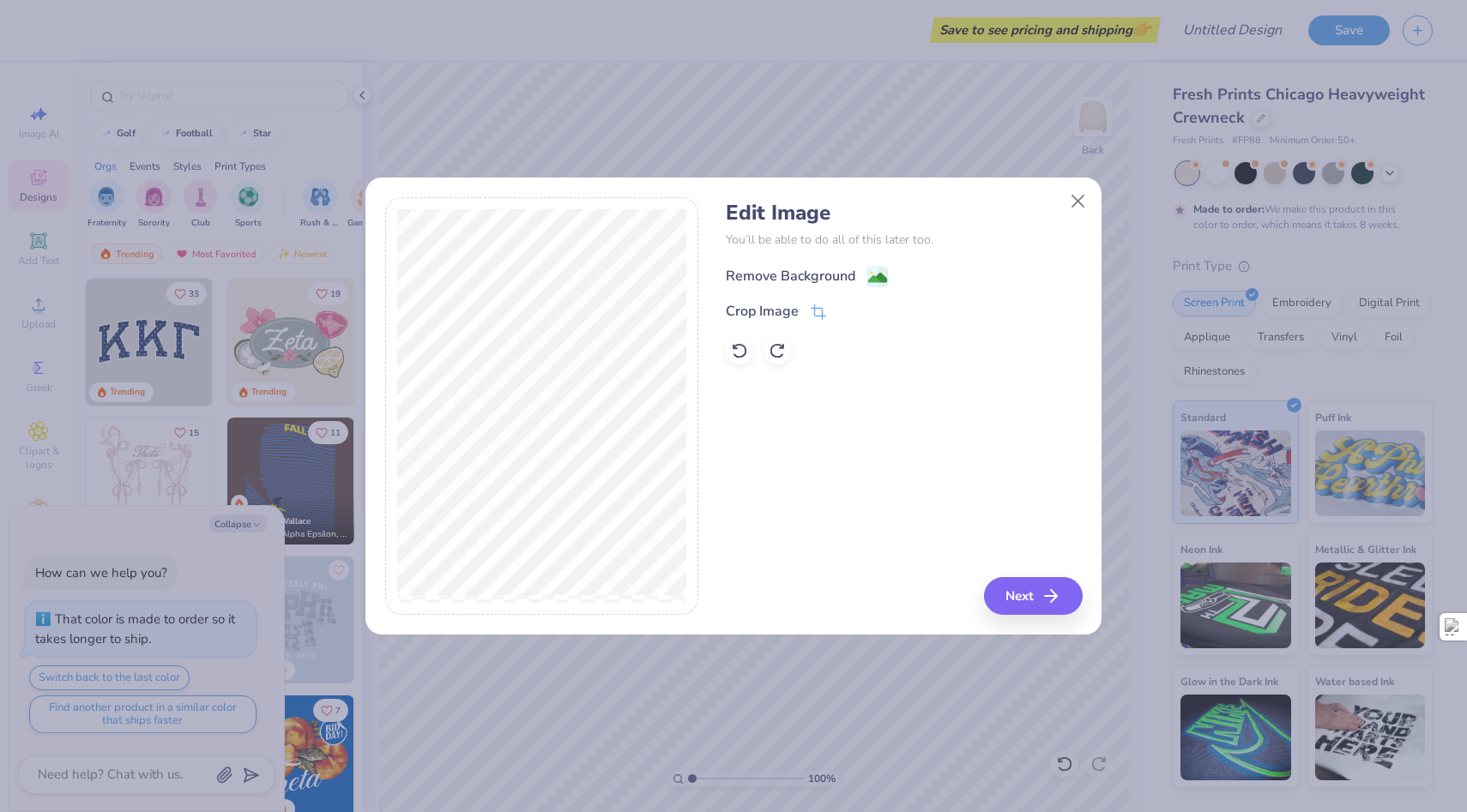 click on "Remove Background" at bounding box center [790, 276] 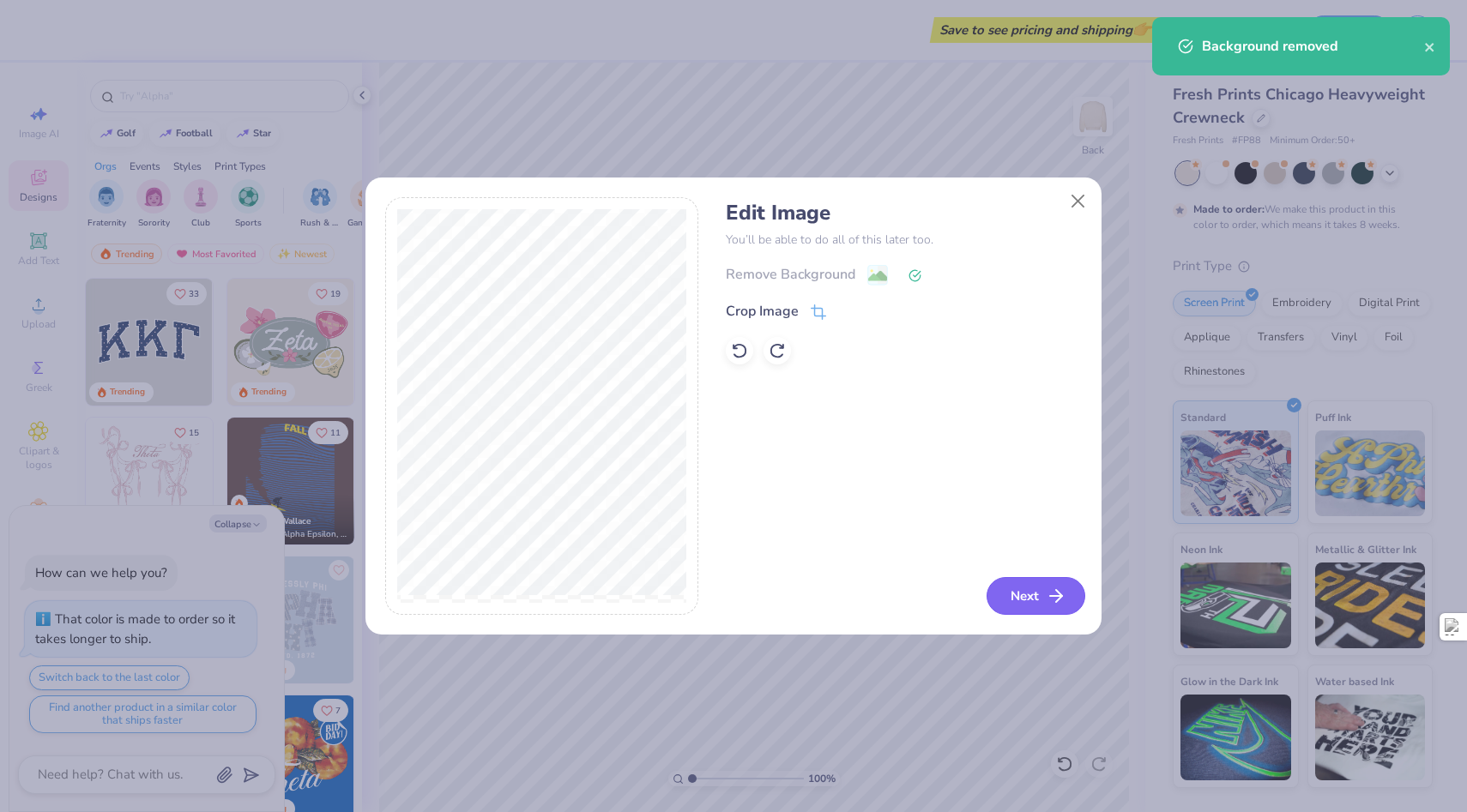click on "Next" at bounding box center [1035, 596] 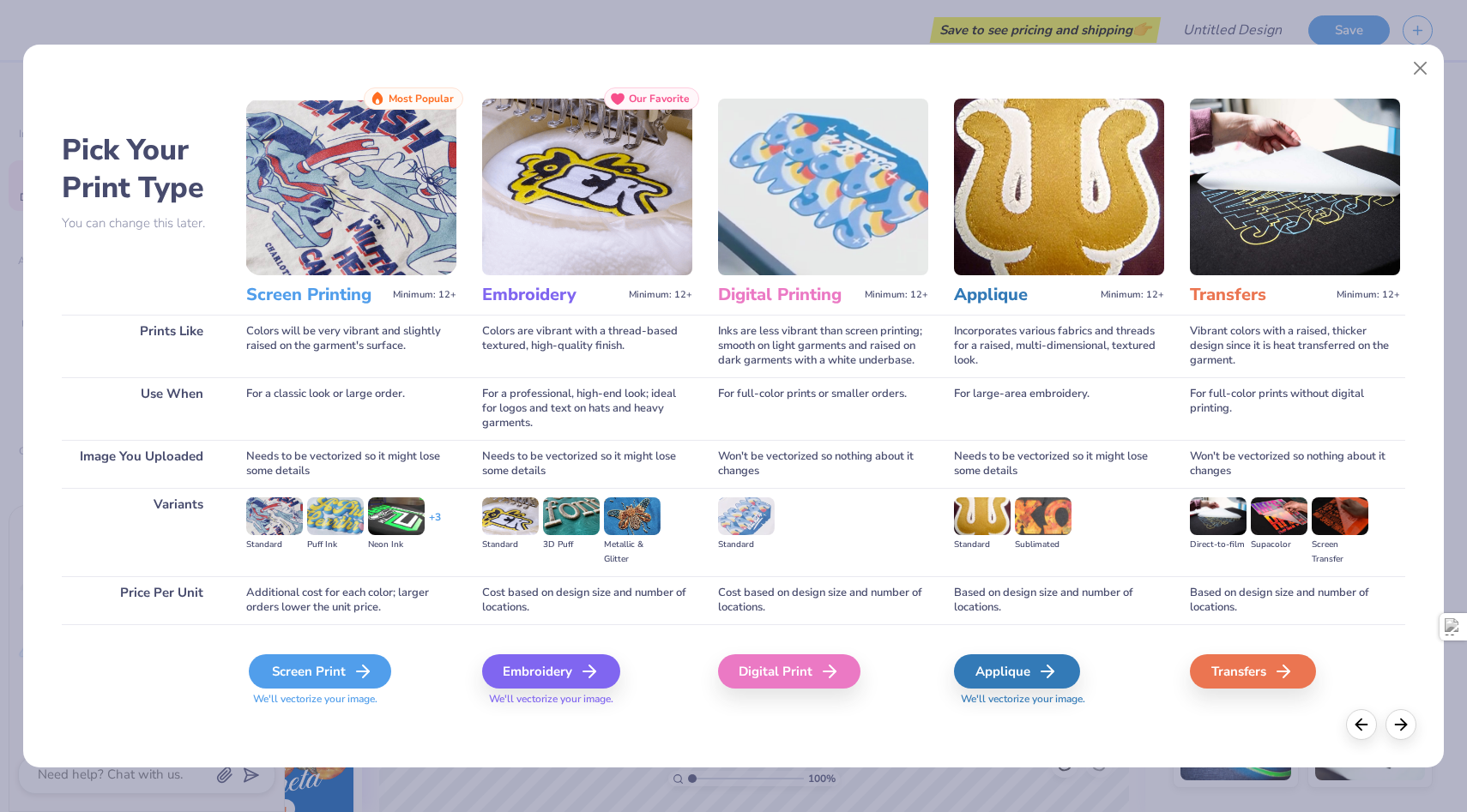 click on "Screen Print" at bounding box center [320, 671] 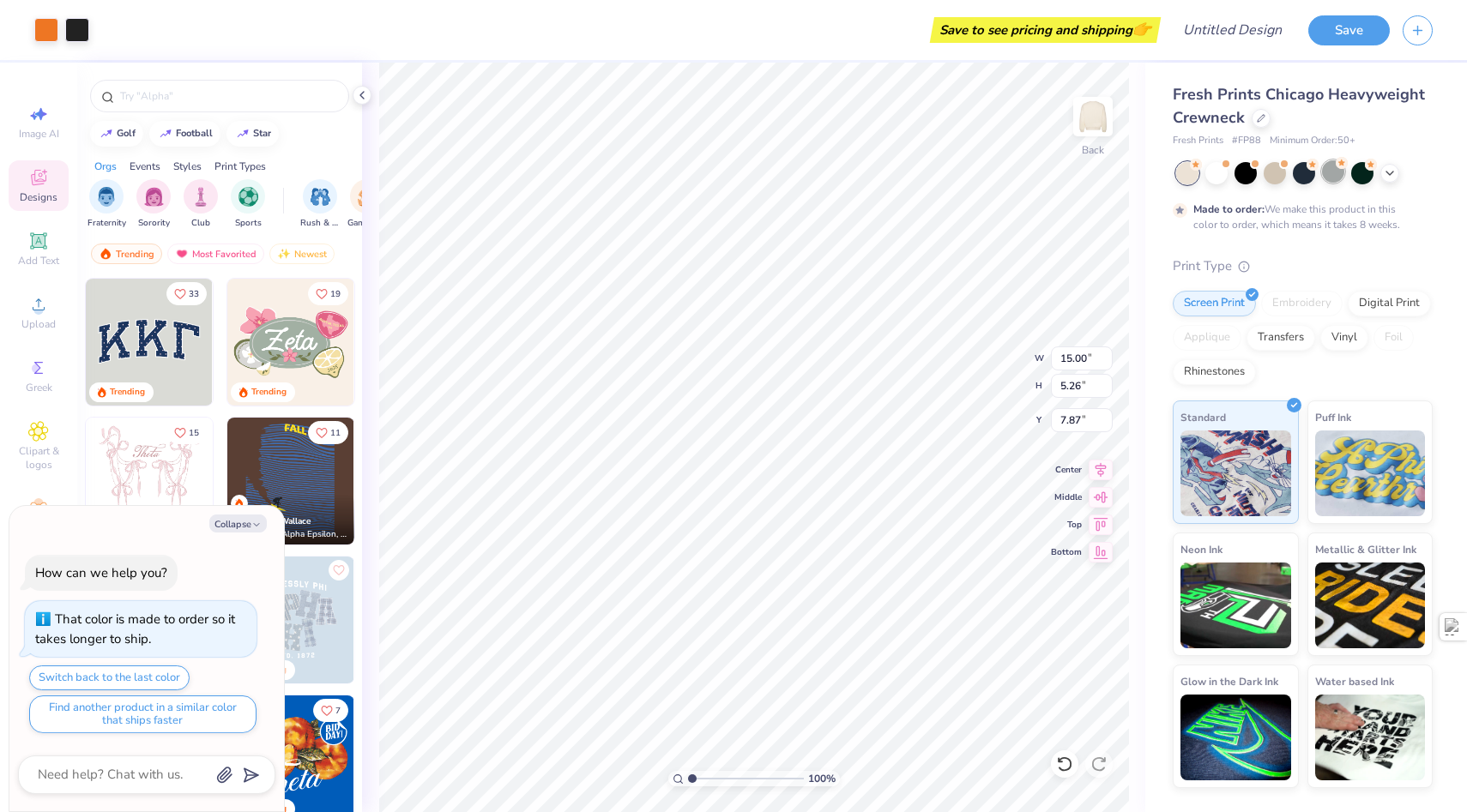 click at bounding box center [1333, 171] 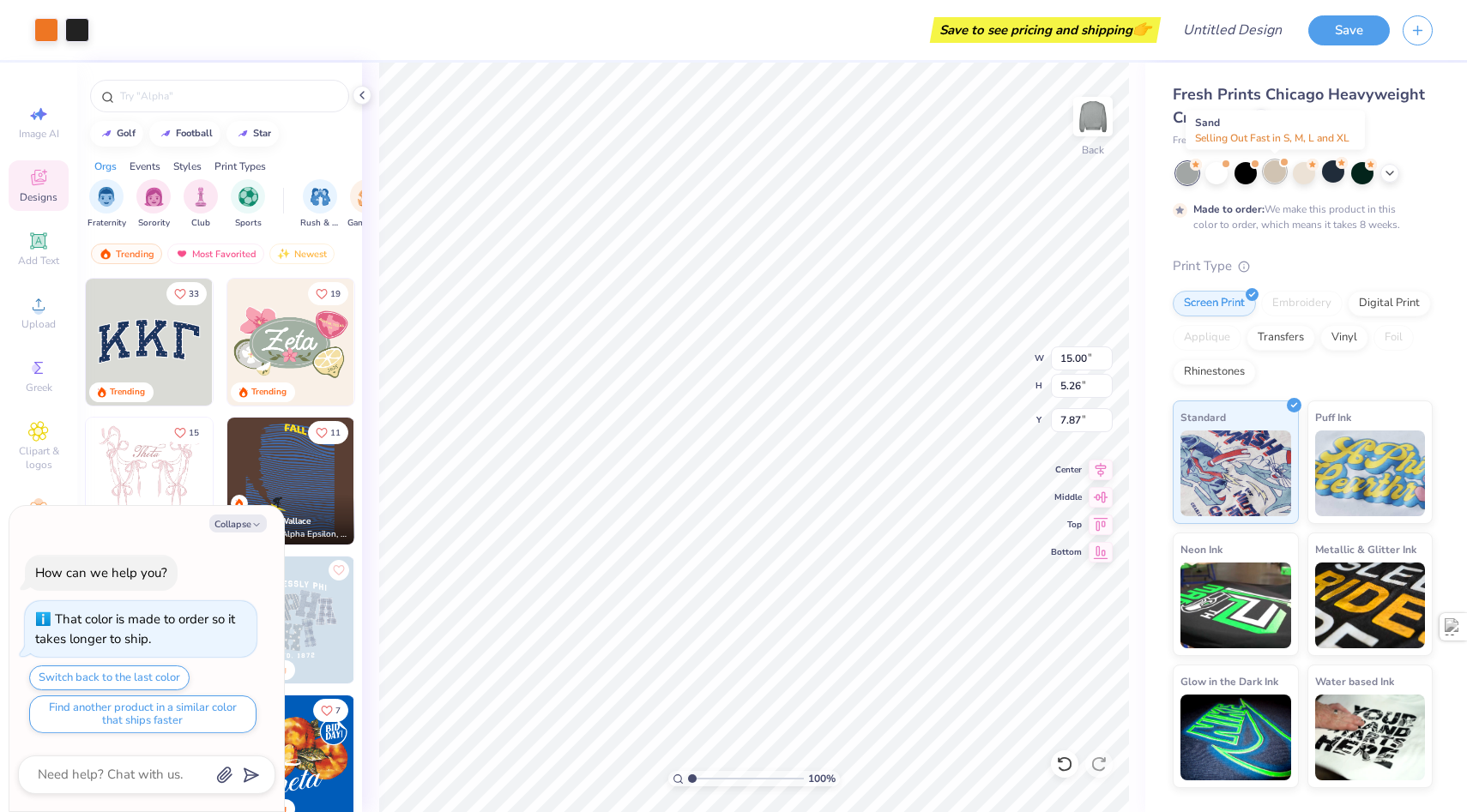 click at bounding box center [1275, 171] 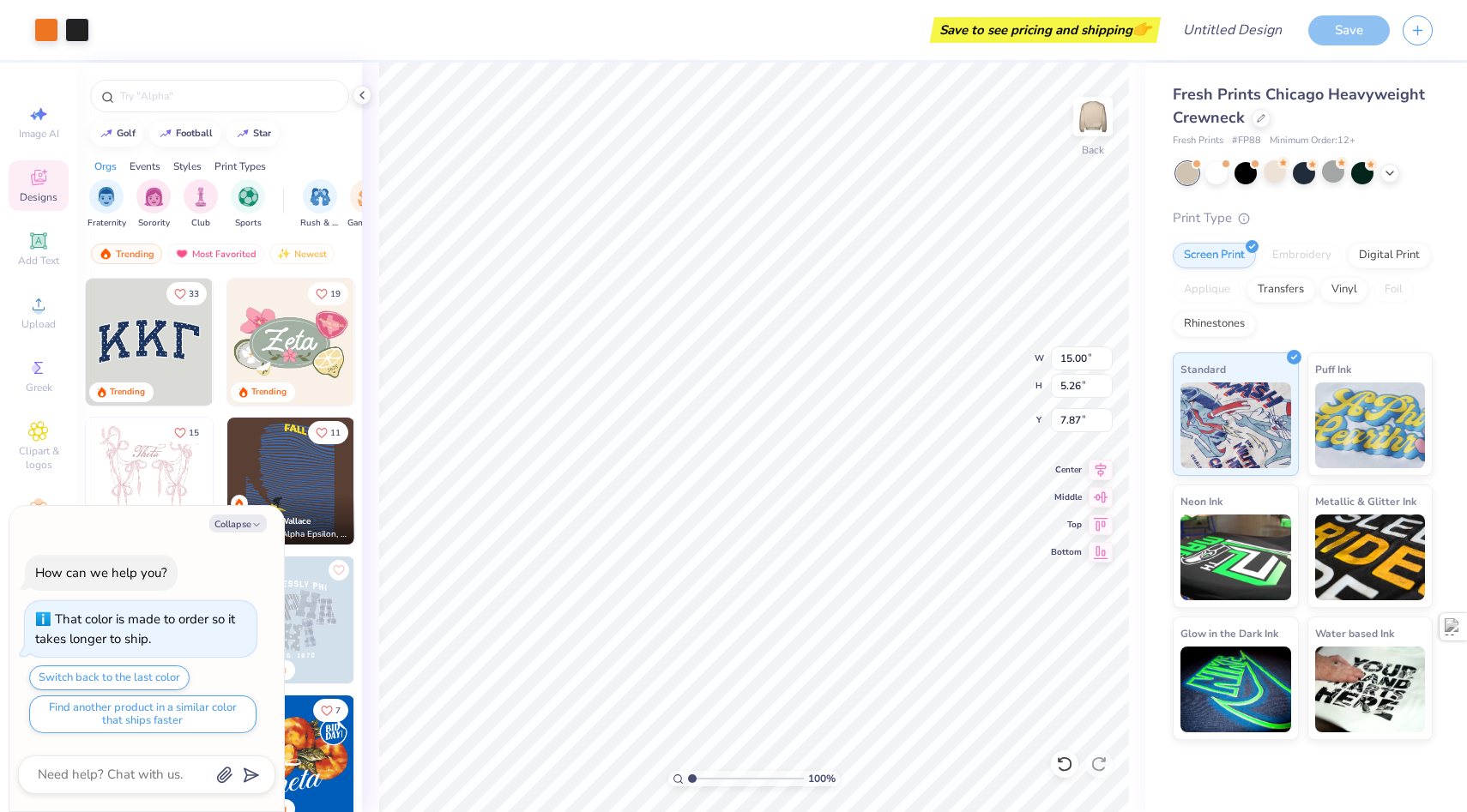 scroll, scrollTop: 257, scrollLeft: 0, axis: vertical 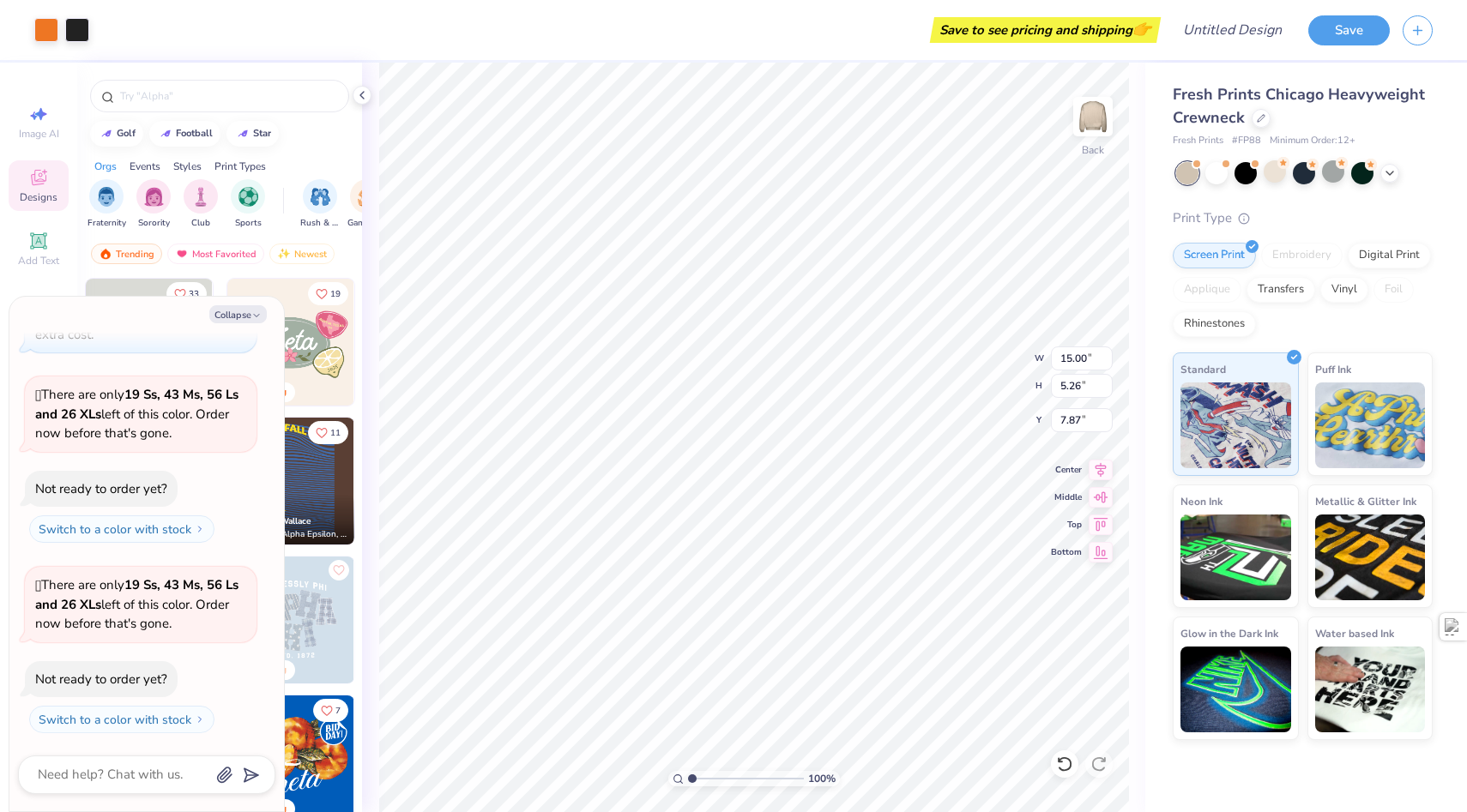 click at bounding box center [1187, 173] 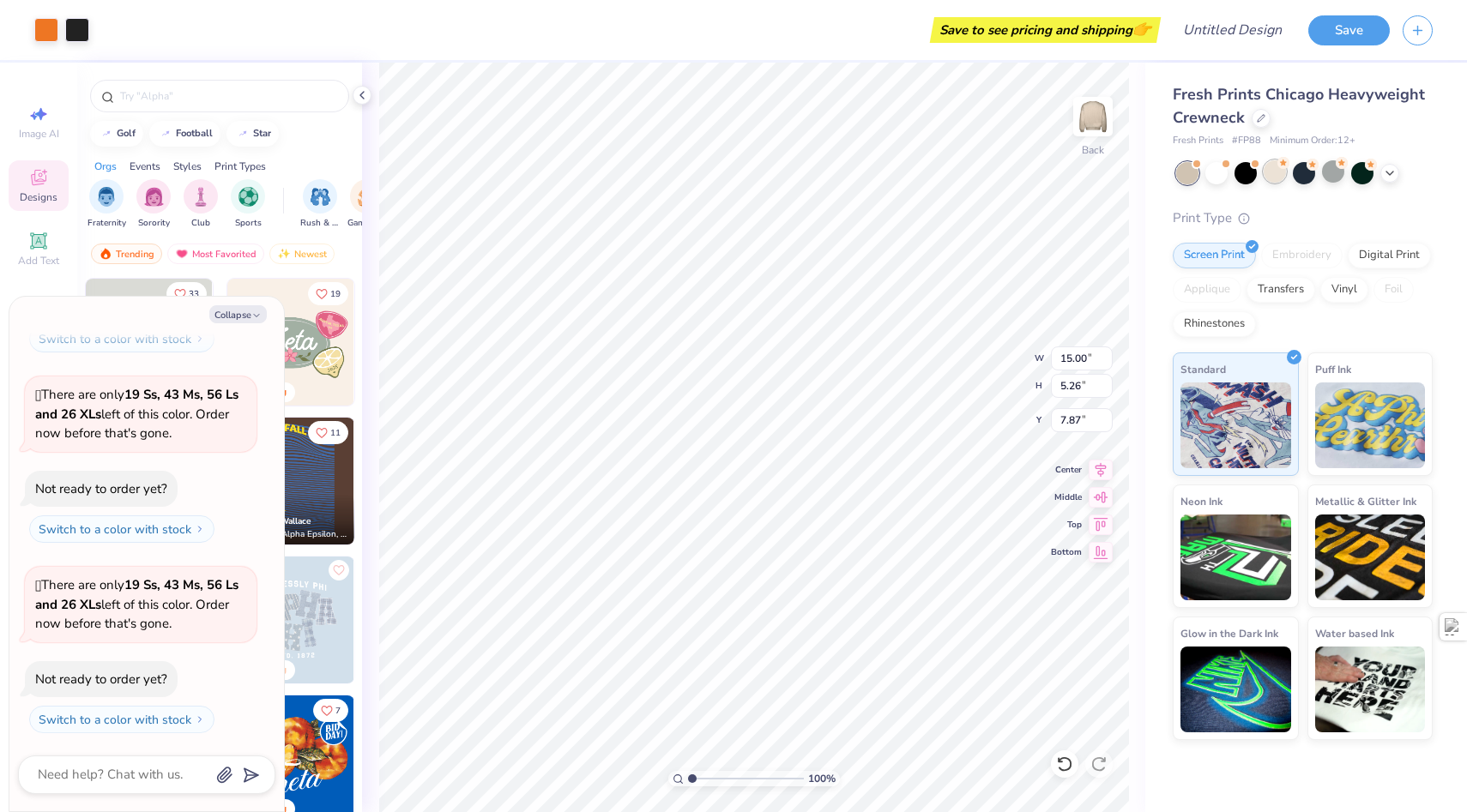 click at bounding box center (1275, 171) 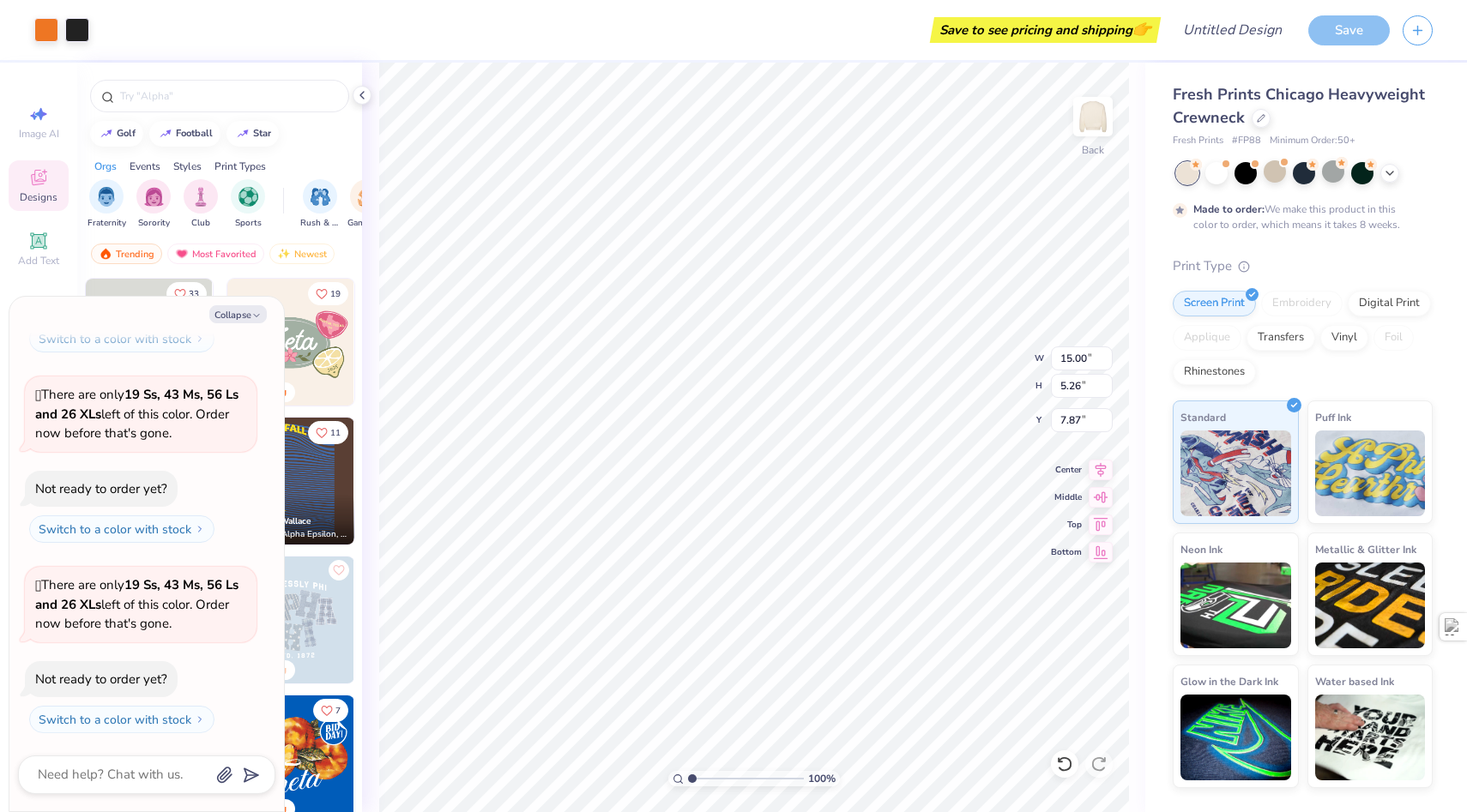 scroll, scrollTop: 590, scrollLeft: 0, axis: vertical 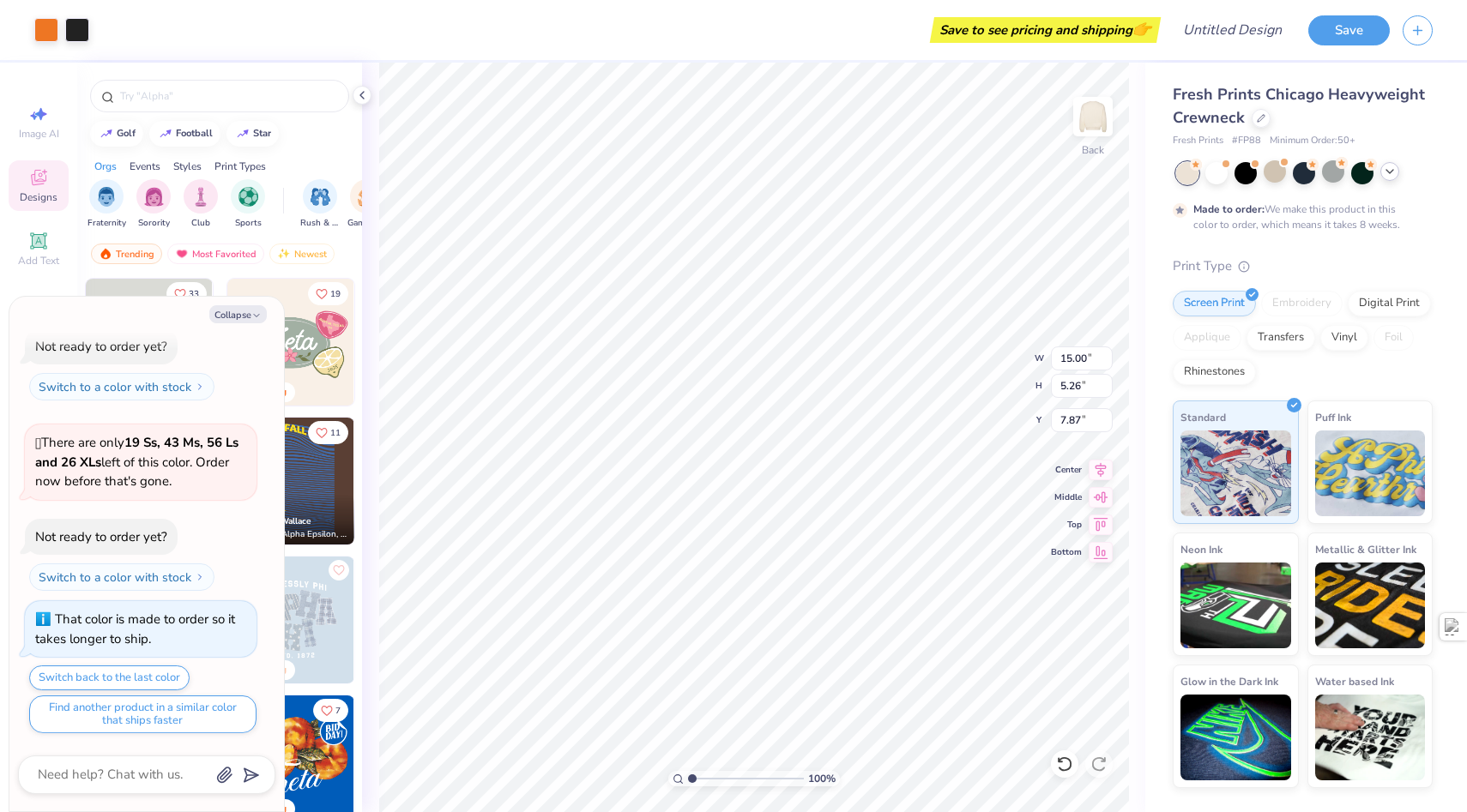 click 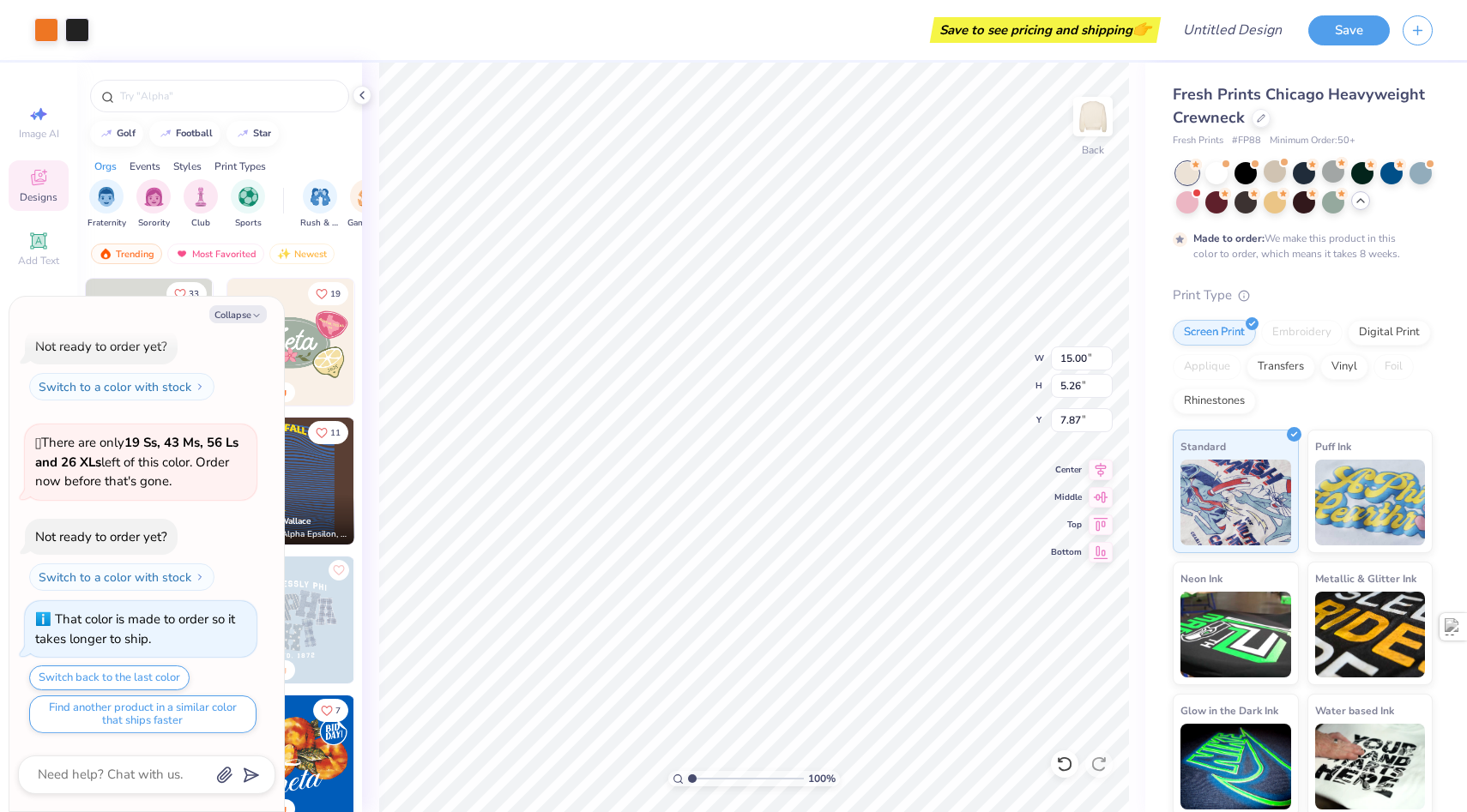 type on "x" 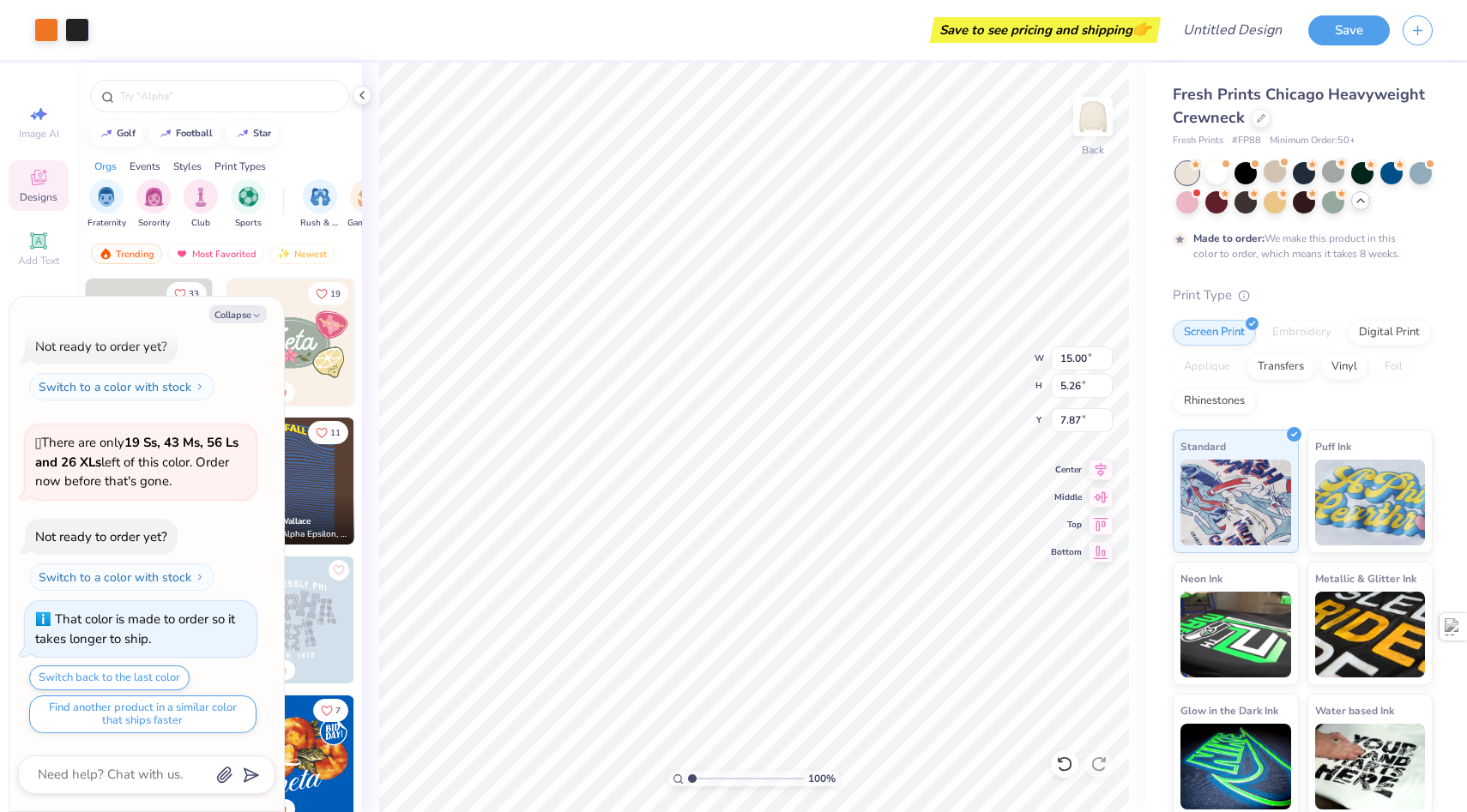 type on "1.75" 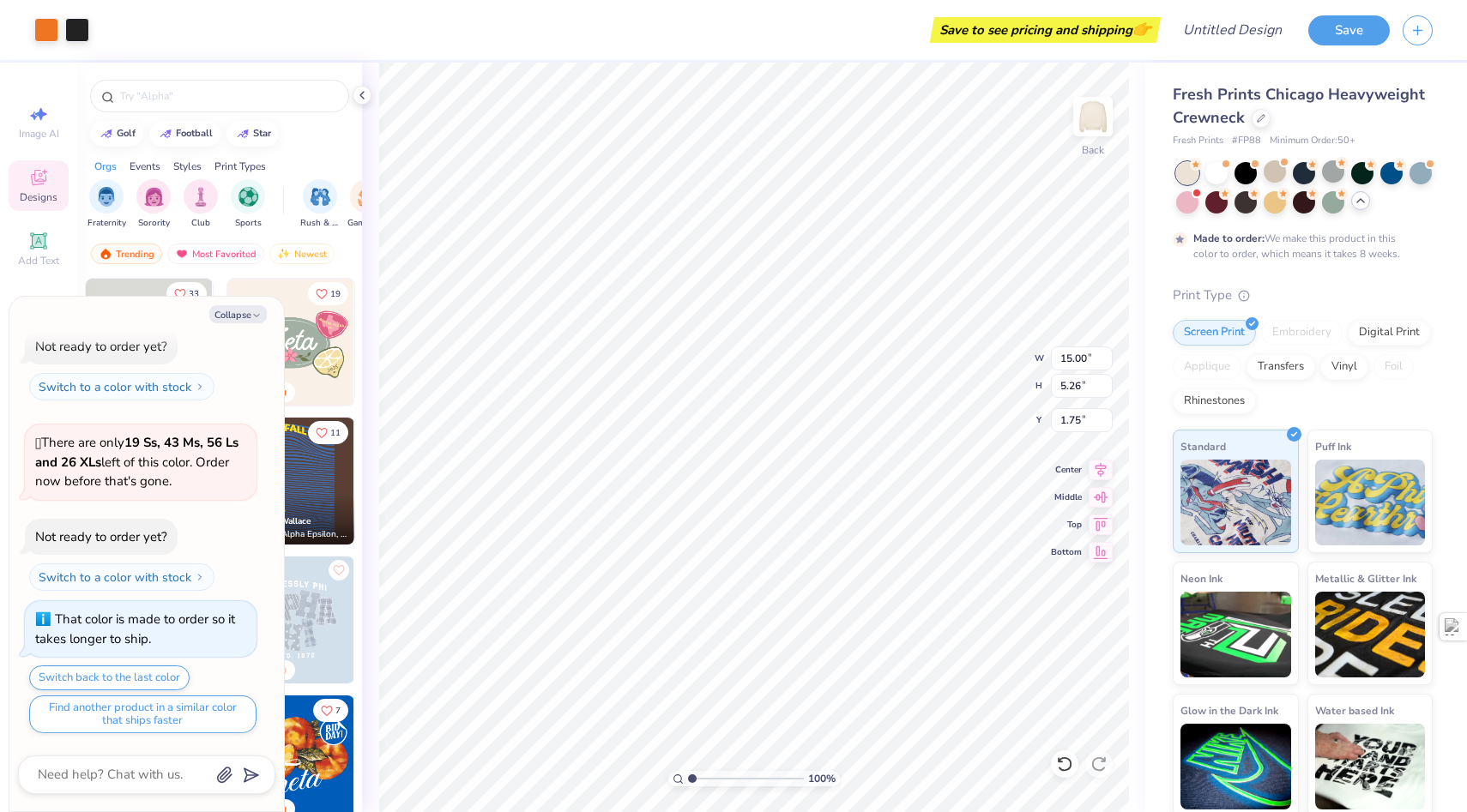 type on "x" 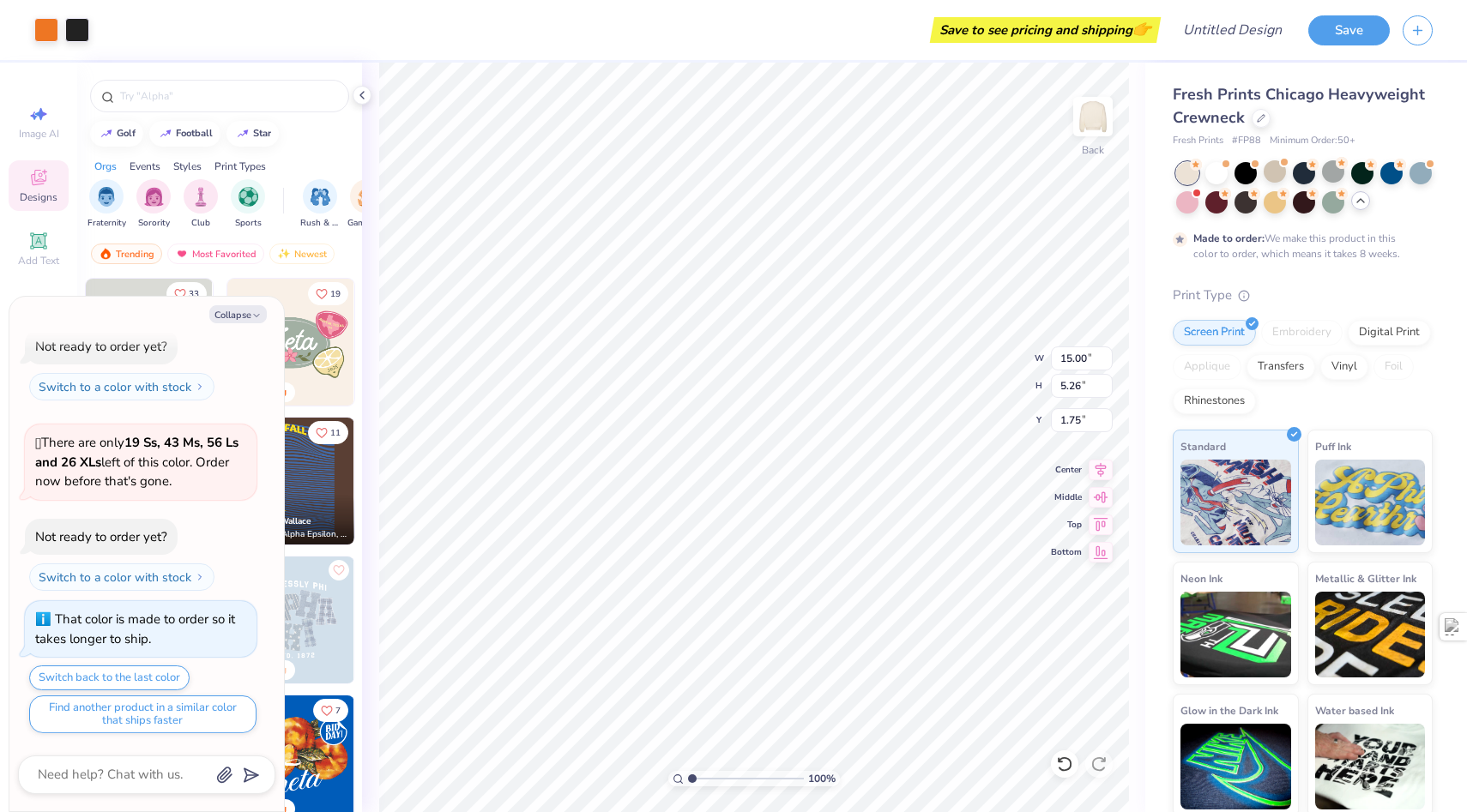 type on "7.37" 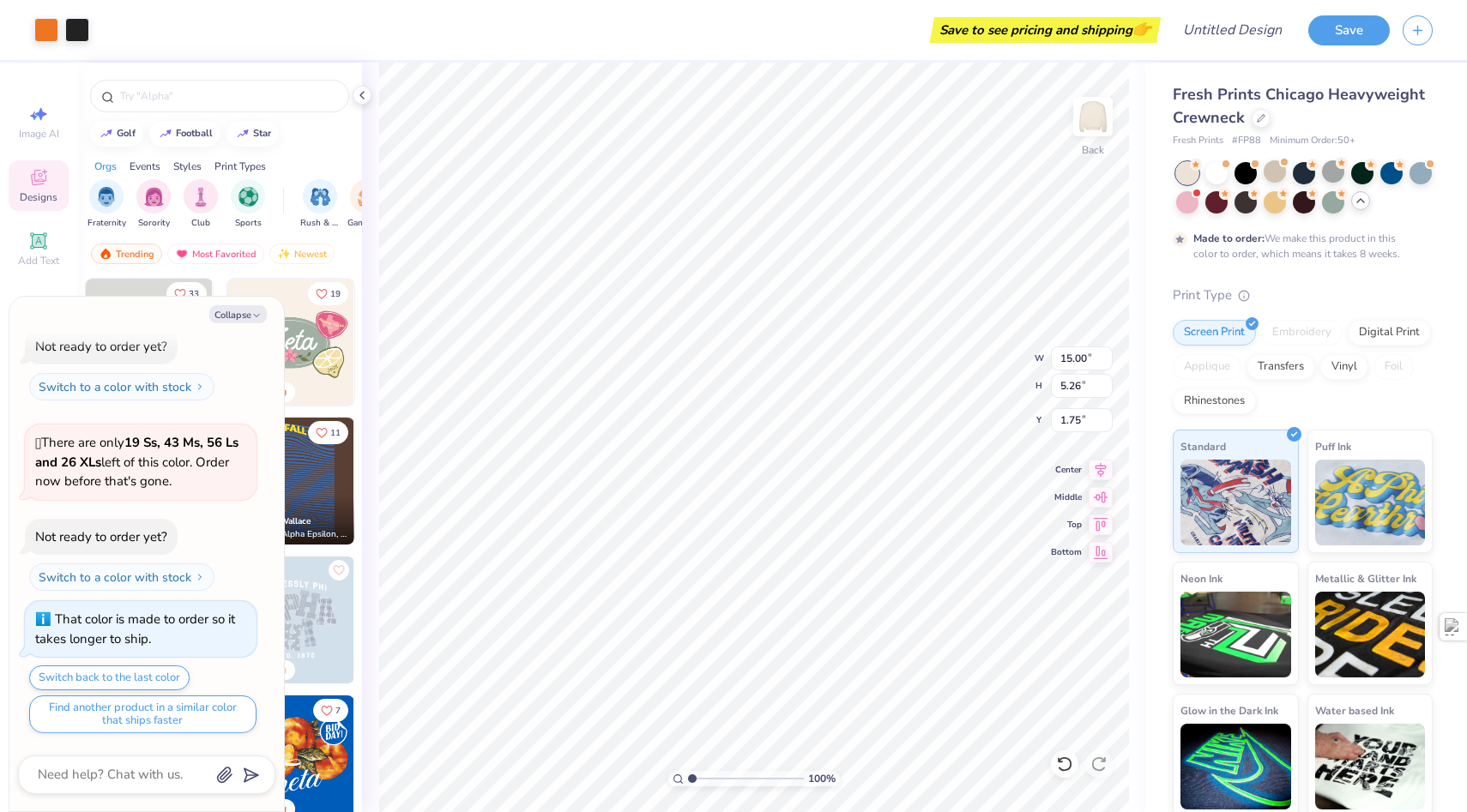 type on "2.59" 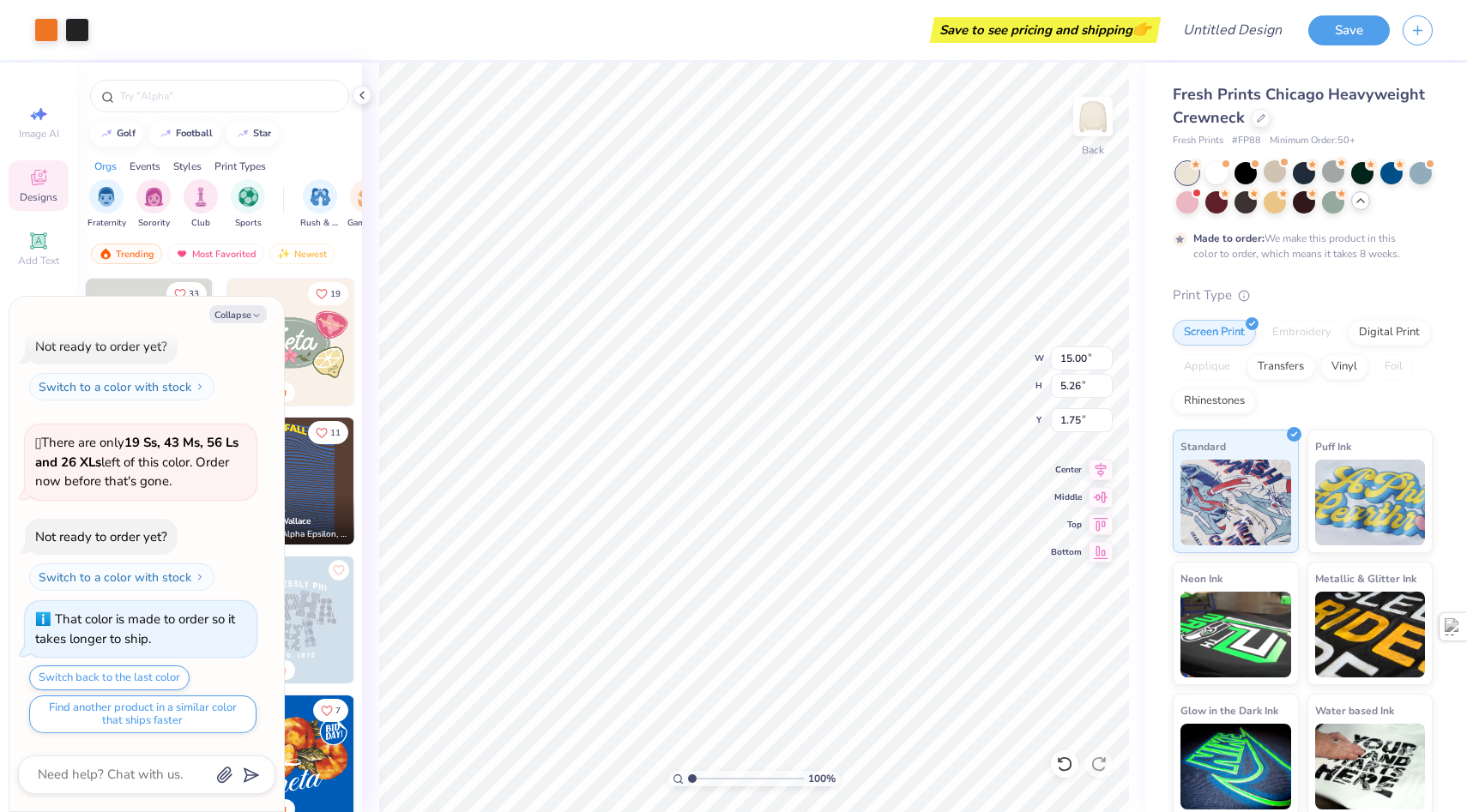 type on "4.43" 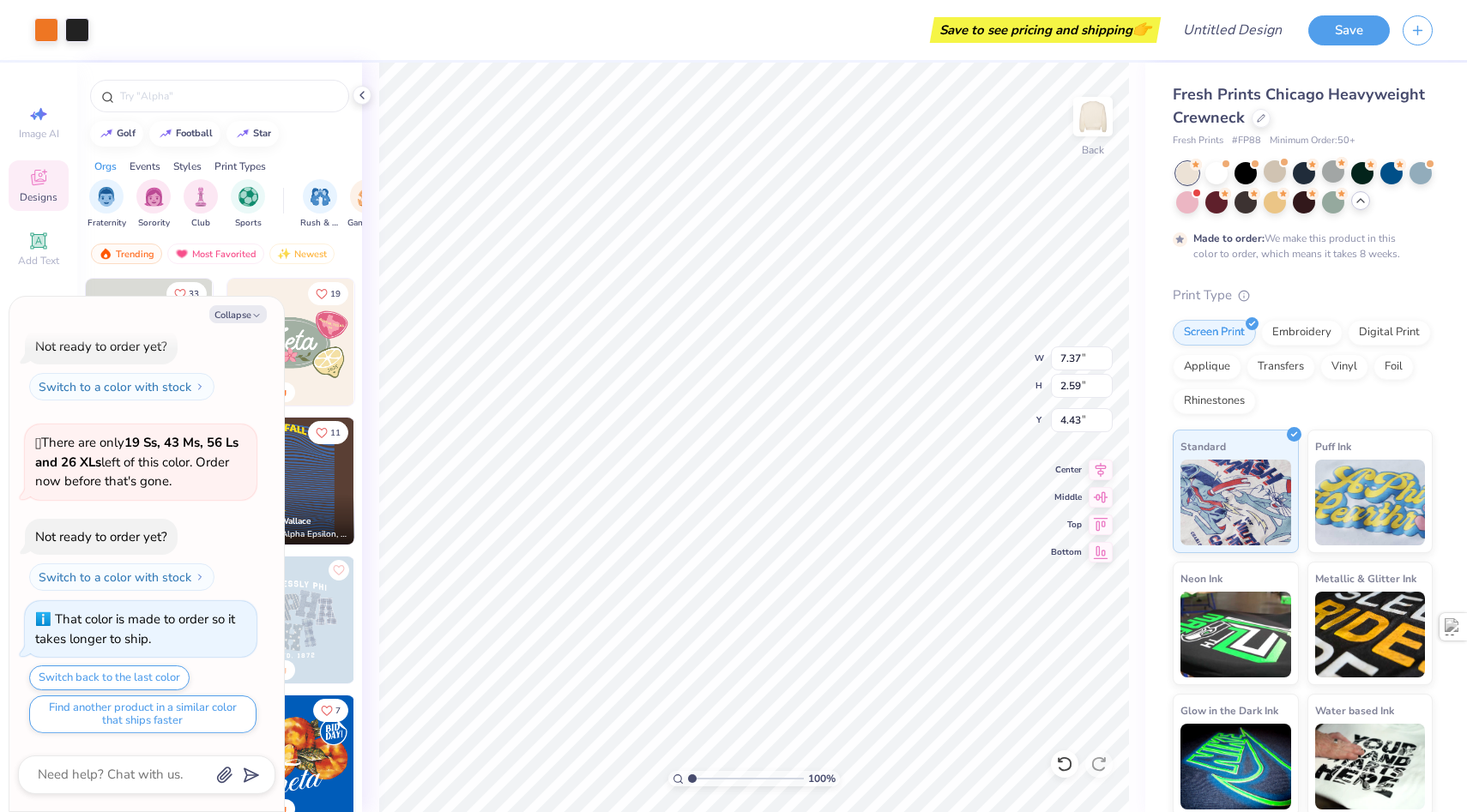 type on "x" 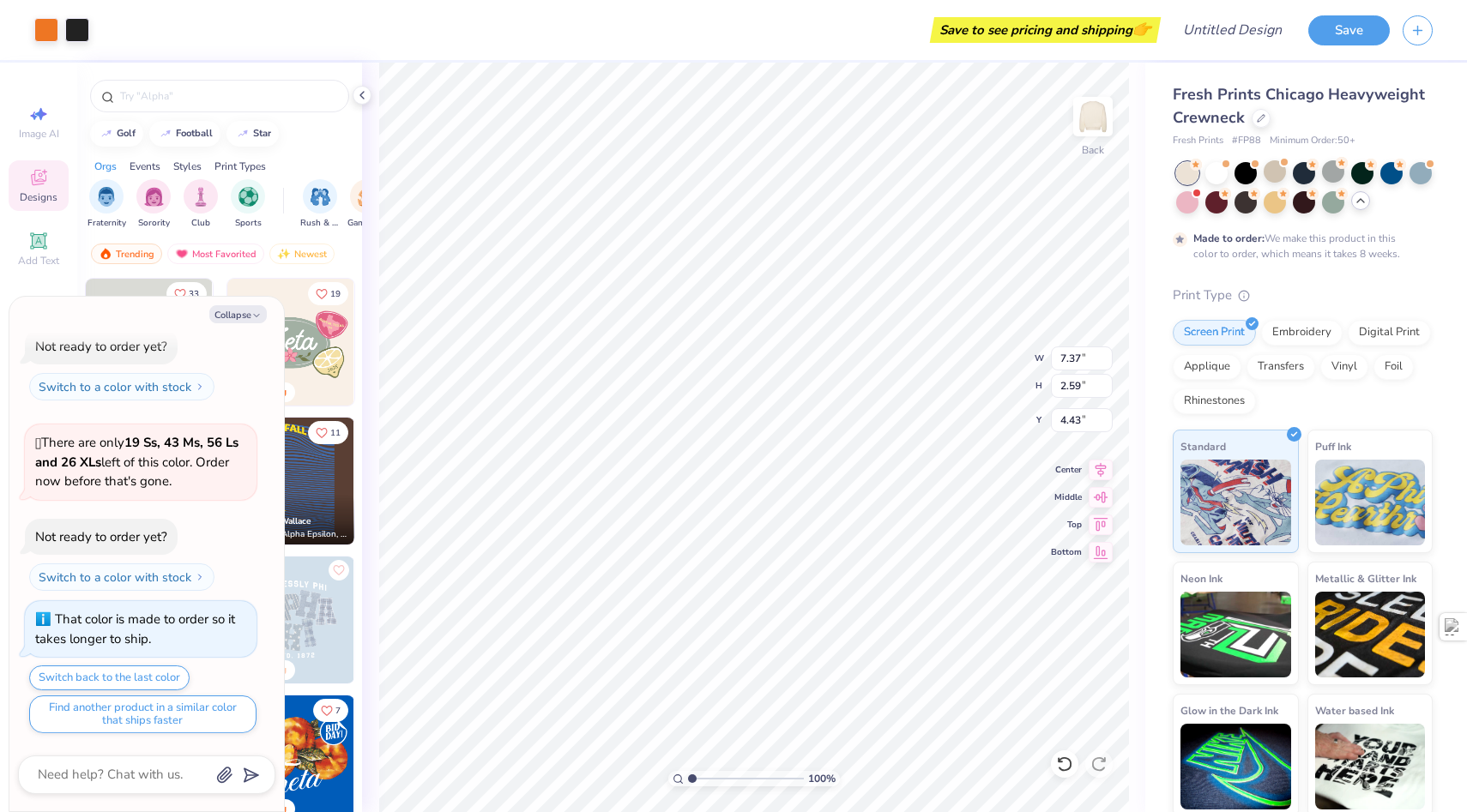 type on "3.00" 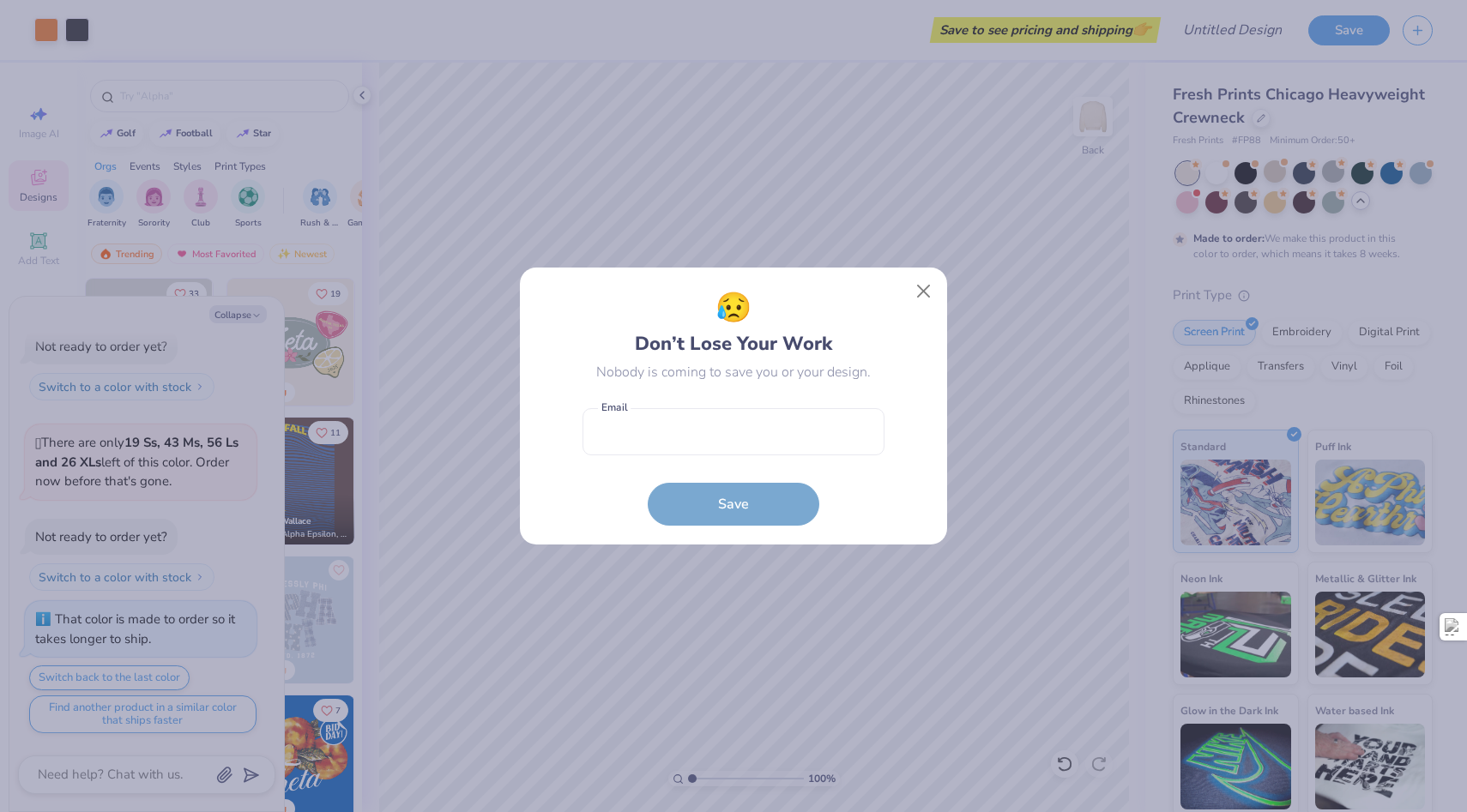 type on "x" 